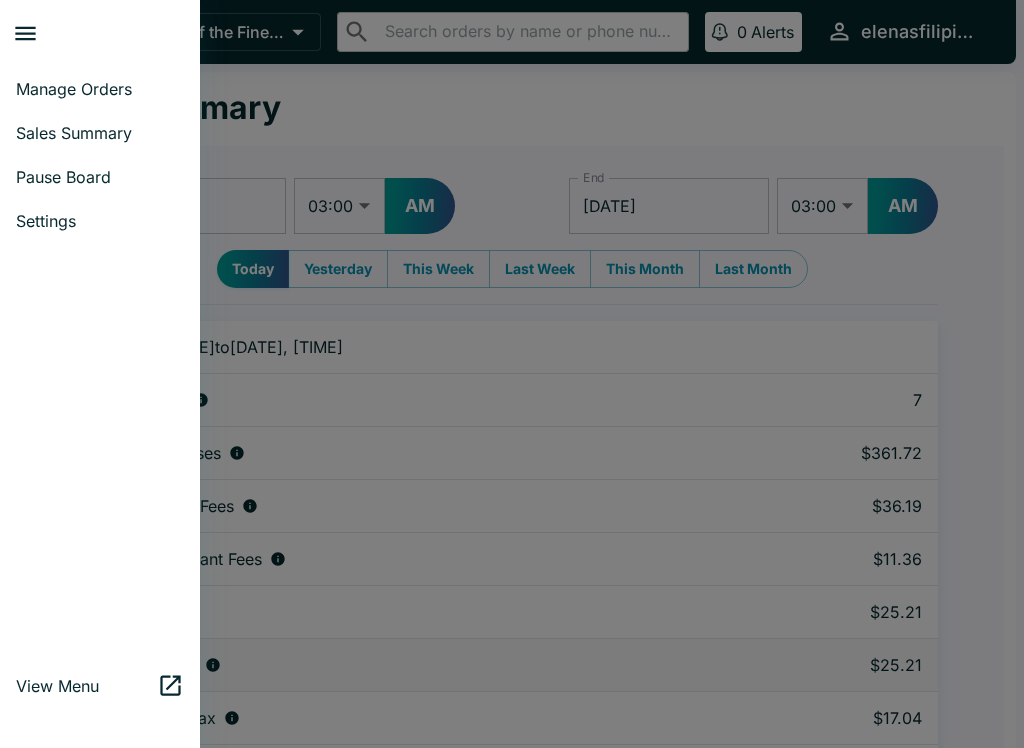 select on "03:00" 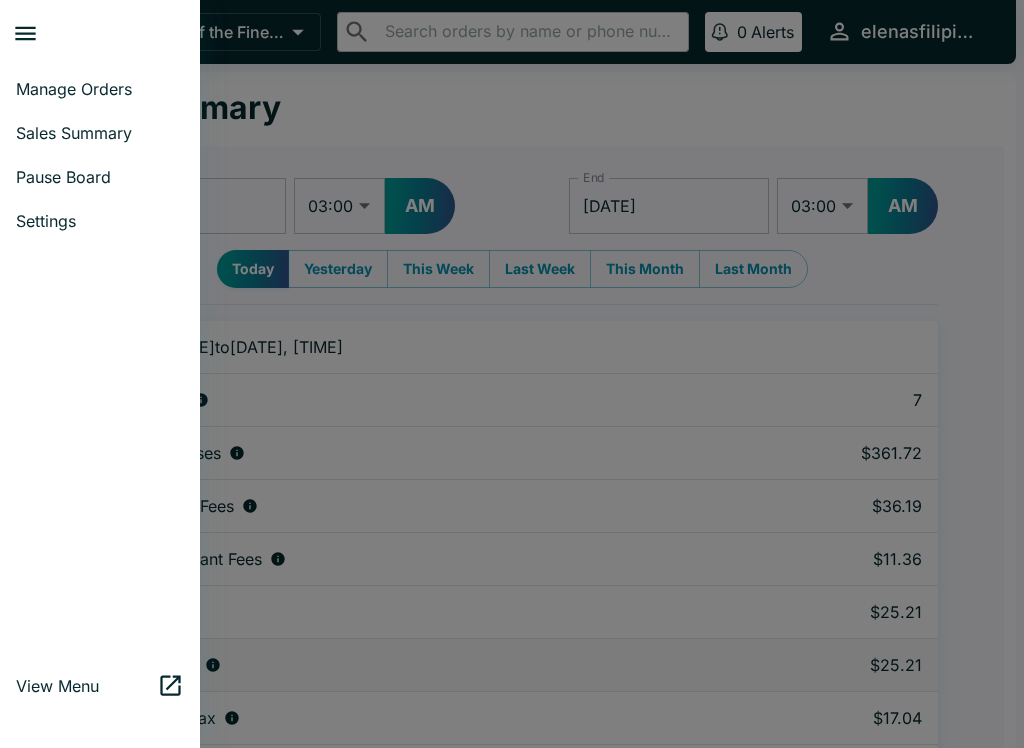 click on "Manage Orders" at bounding box center [100, 89] 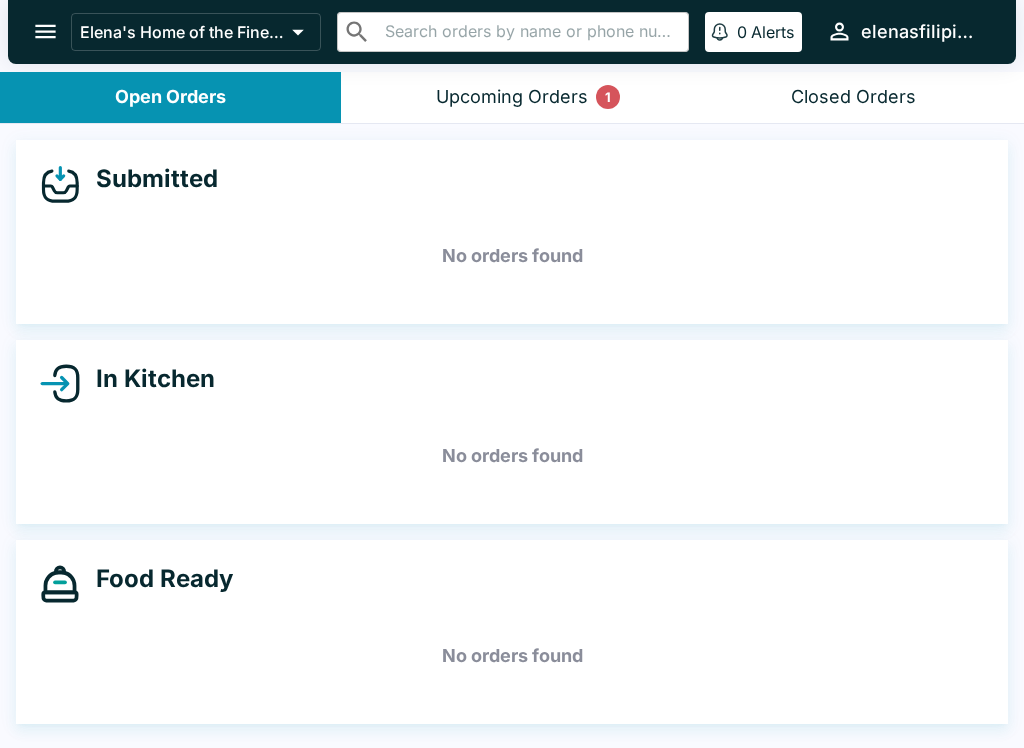 click on "Upcoming Orders 1" at bounding box center [512, 97] 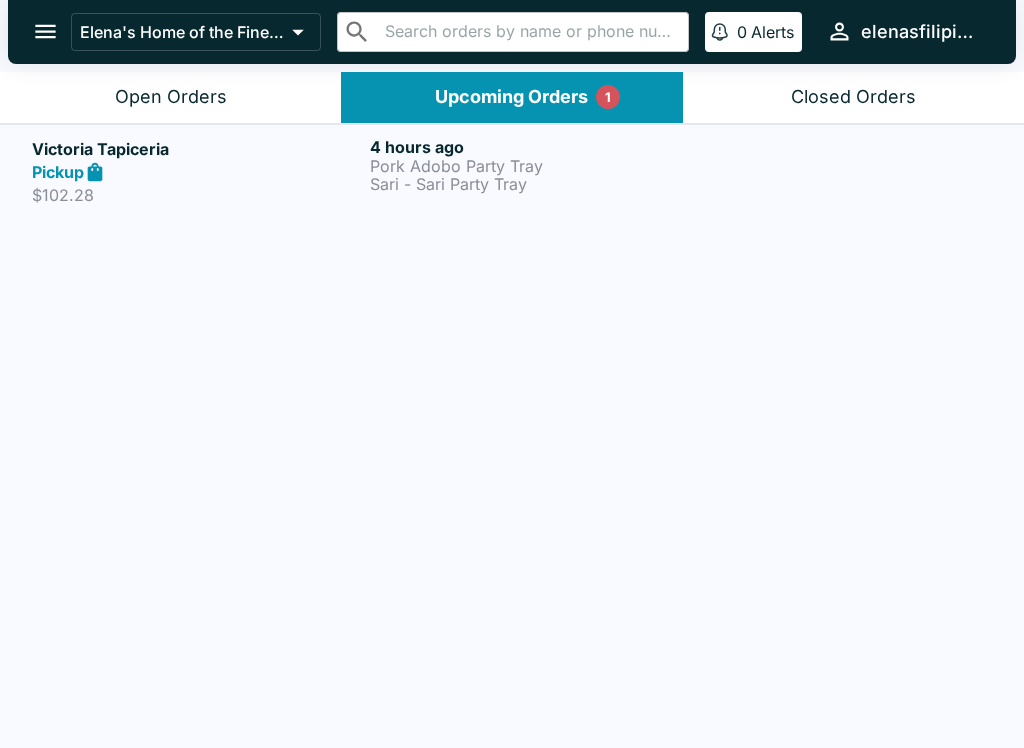 click on "Sari - Sari Party Tray" at bounding box center (535, 184) 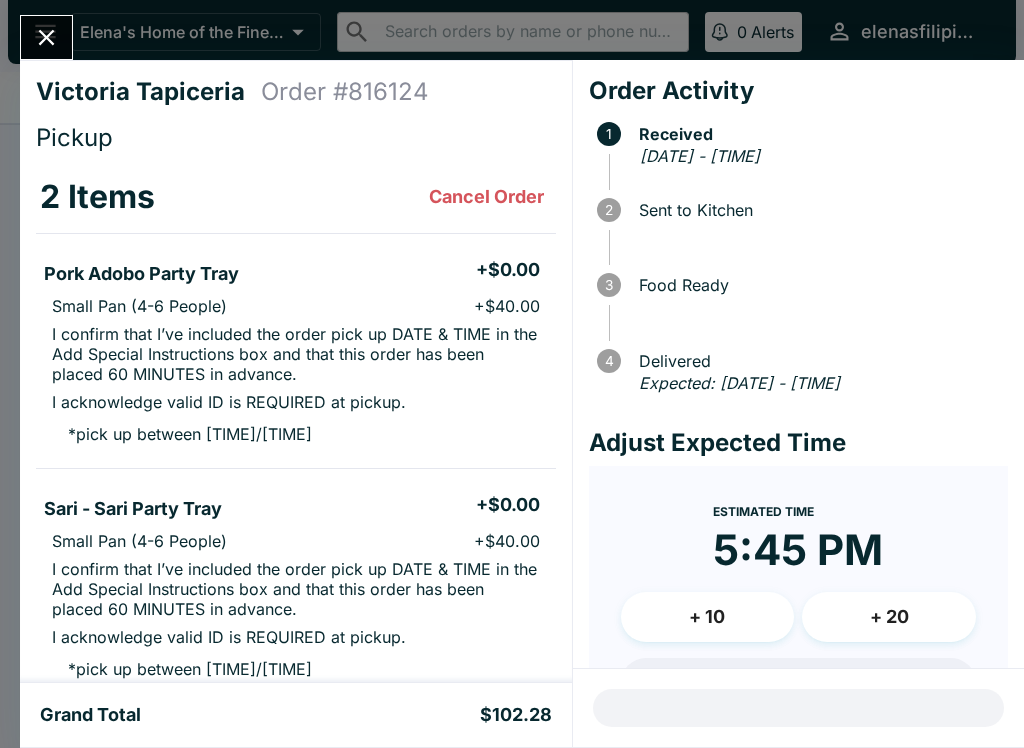 click at bounding box center (46, 37) 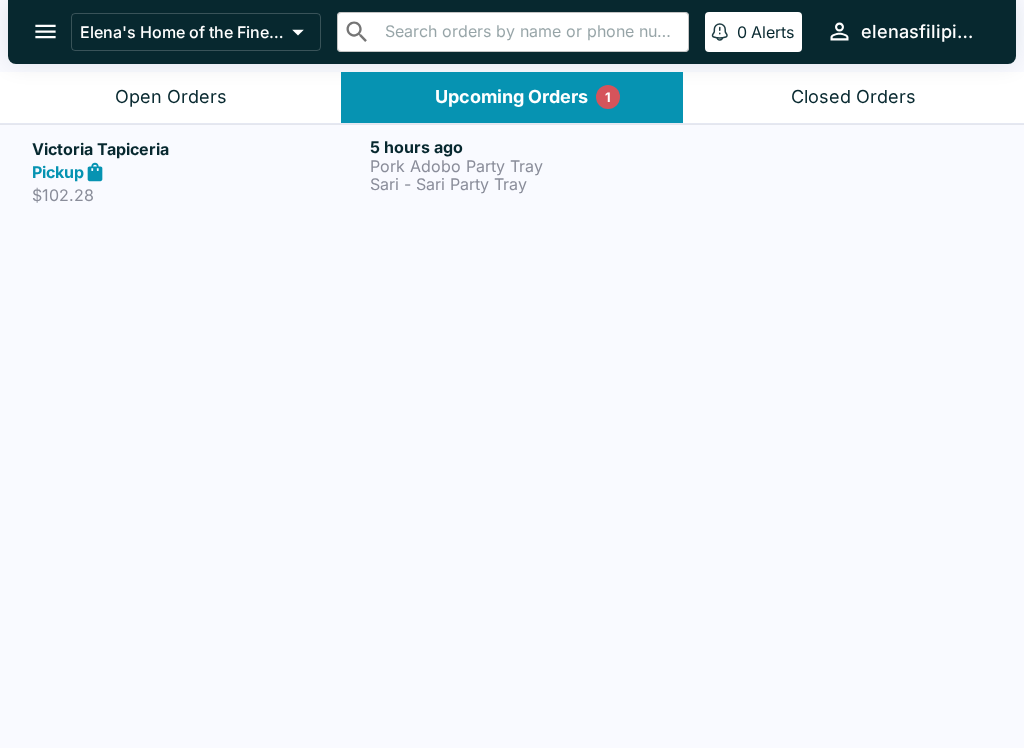 click on "Pork Adobo Party Tray" at bounding box center (535, 166) 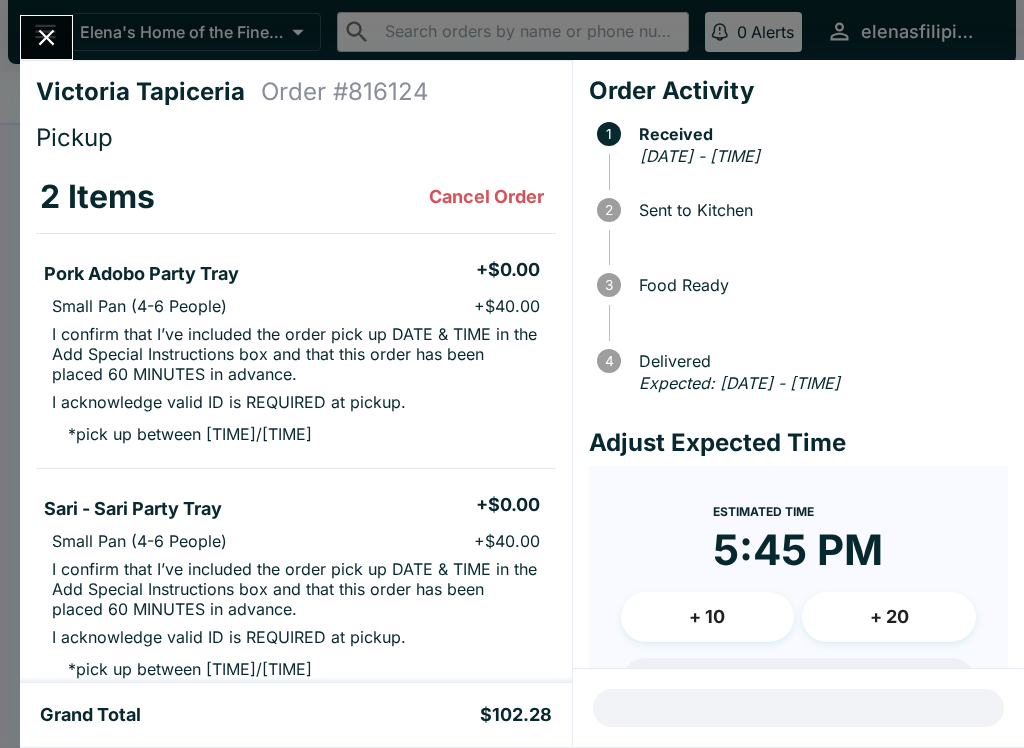 click 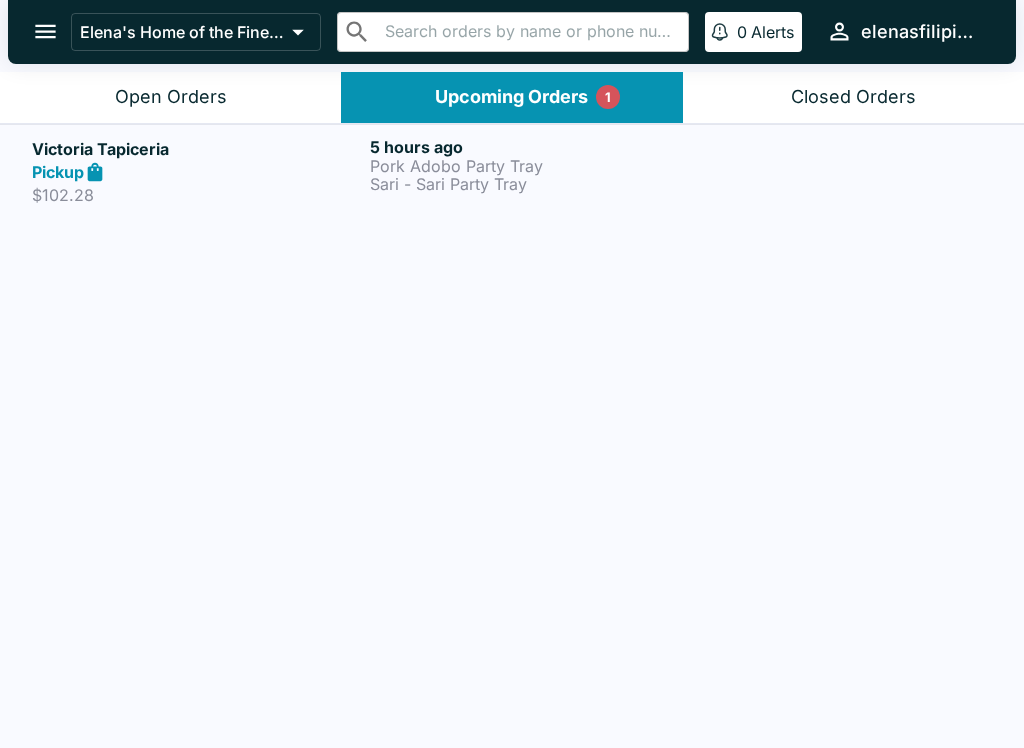 click on "Upcoming Orders 1" at bounding box center [511, 97] 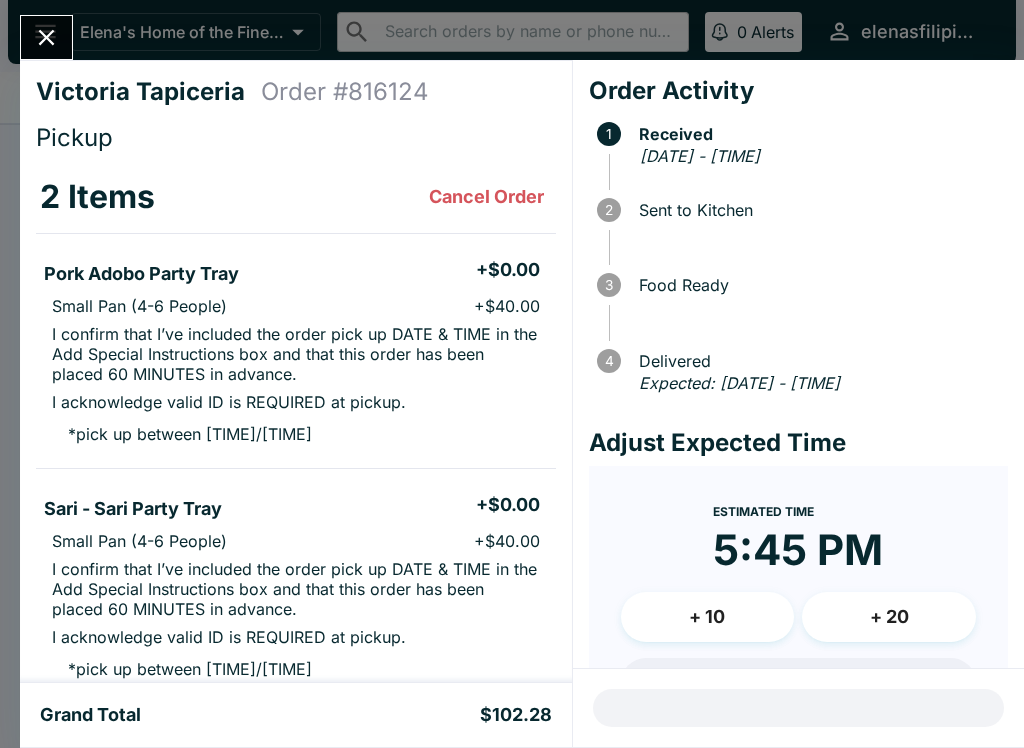 click 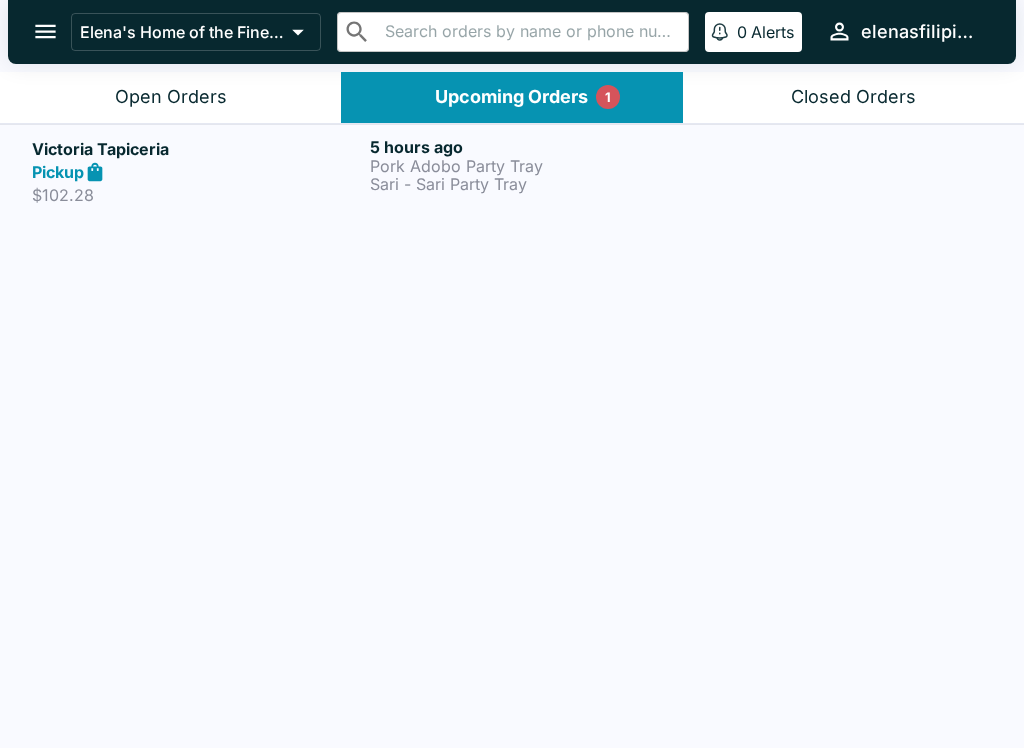 click on "Open Orders" at bounding box center [171, 97] 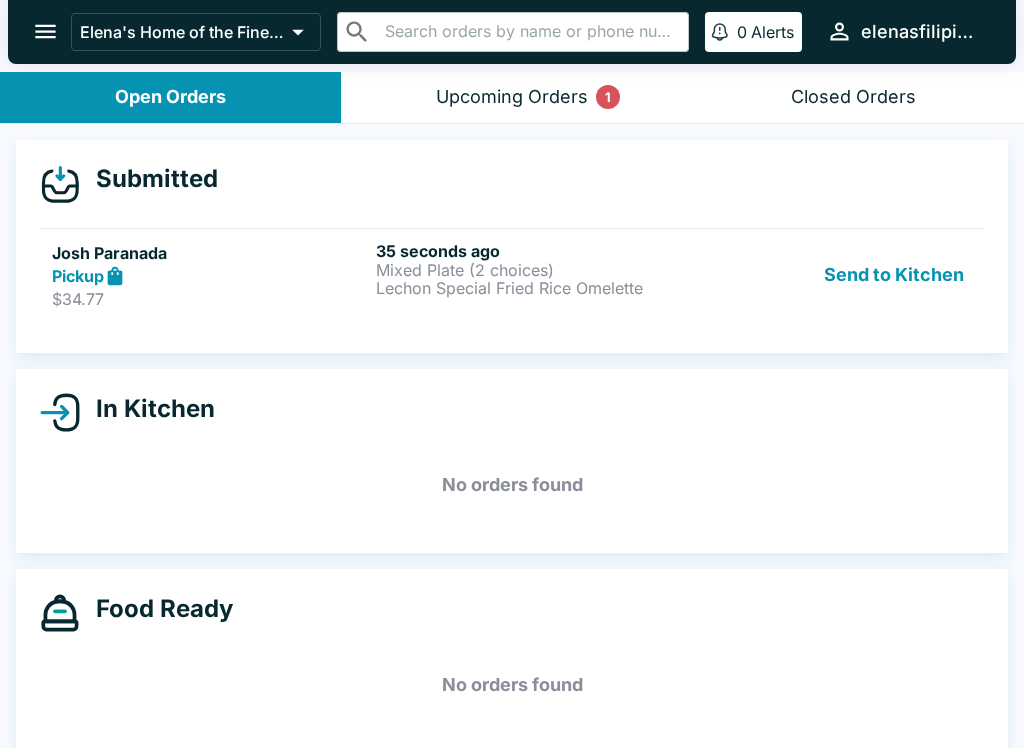 click on "Josh Paranada Pickup $34.77 35 seconds ago Mixed Plate (2 choices) Lechon Special Fried Rice Omelette Send to Kitchen" at bounding box center (512, 275) 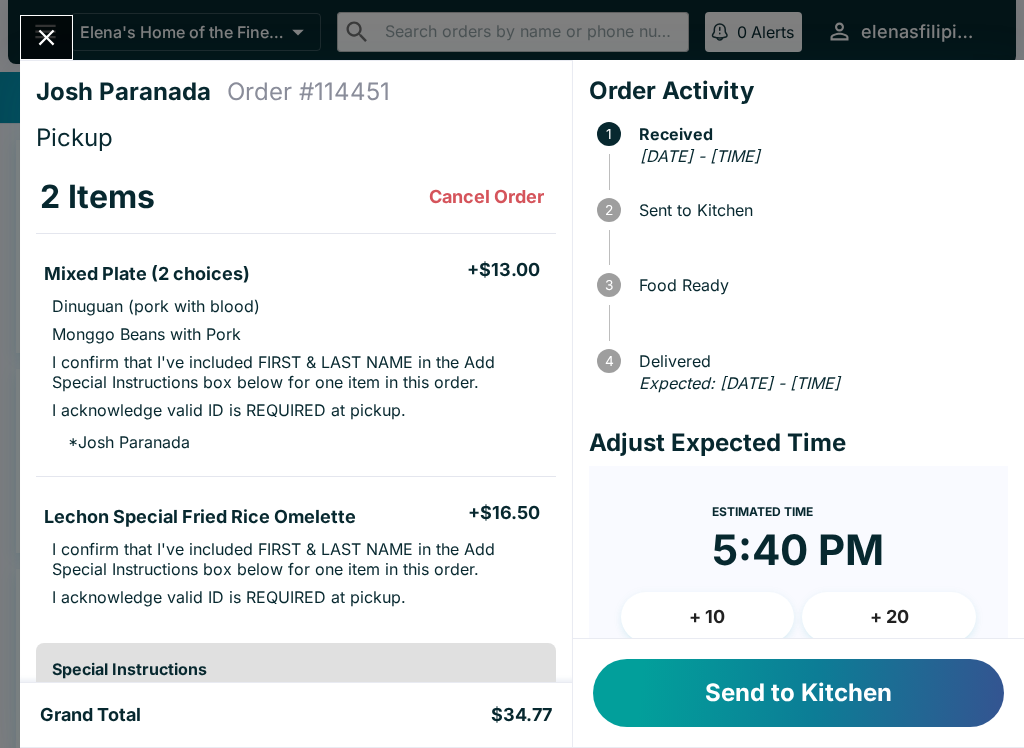 click on "Send to Kitchen" at bounding box center [798, 693] 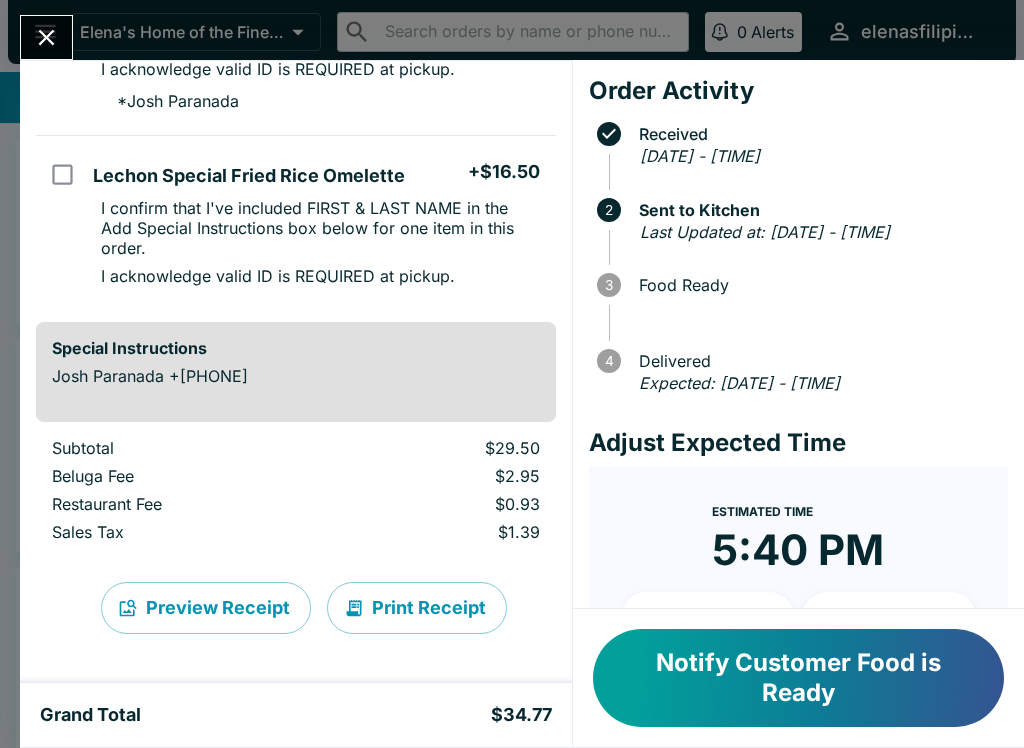 scroll, scrollTop: 361, scrollLeft: 0, axis: vertical 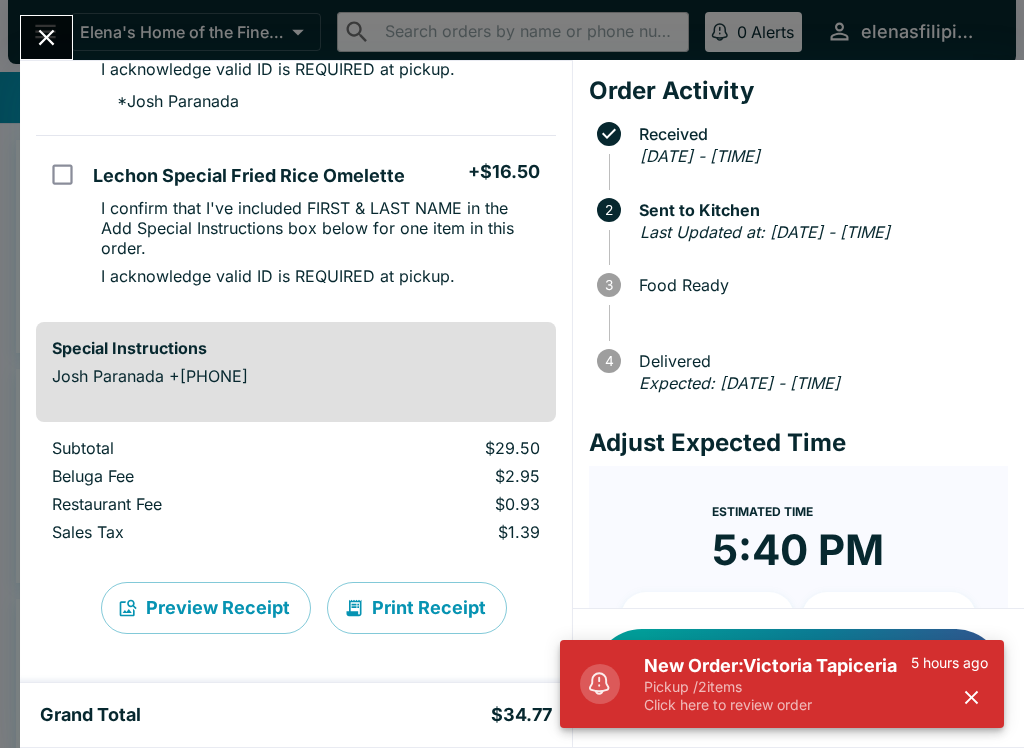 click on "Click here to review order" at bounding box center [777, 705] 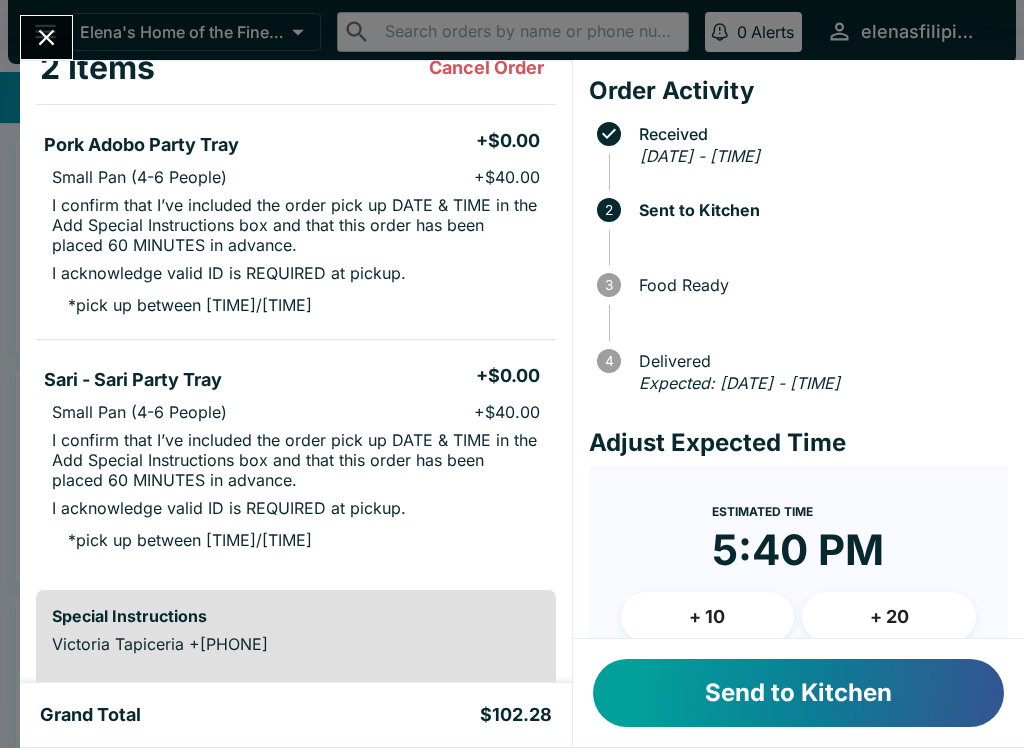 scroll, scrollTop: 127, scrollLeft: 0, axis: vertical 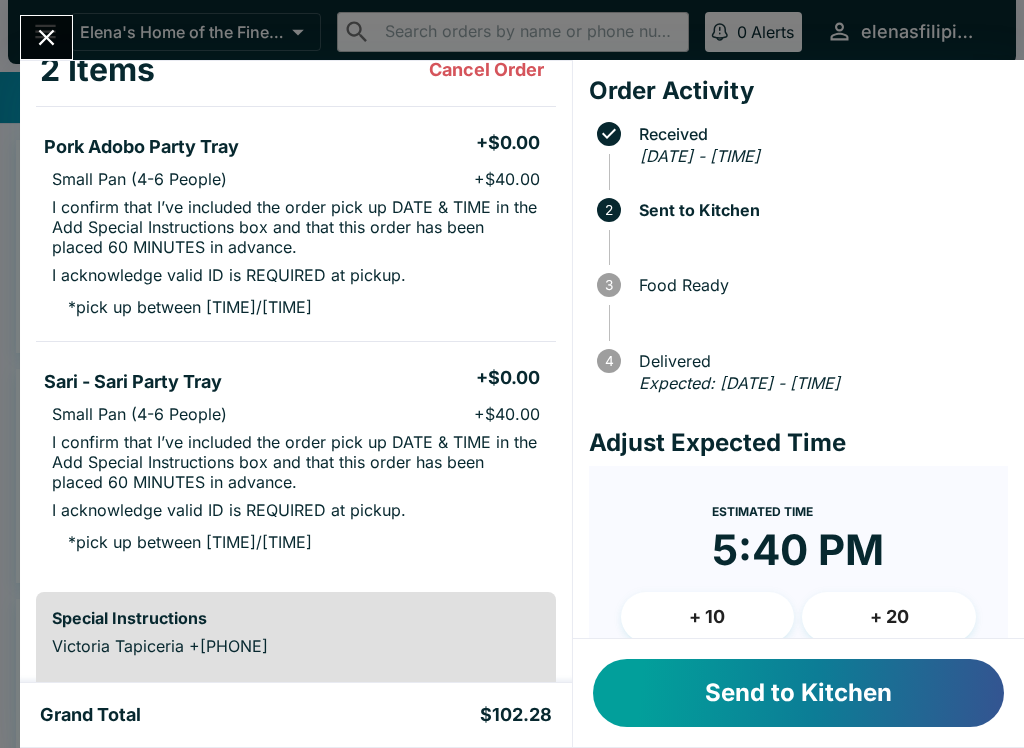 click on "Send to Kitchen" at bounding box center [798, 693] 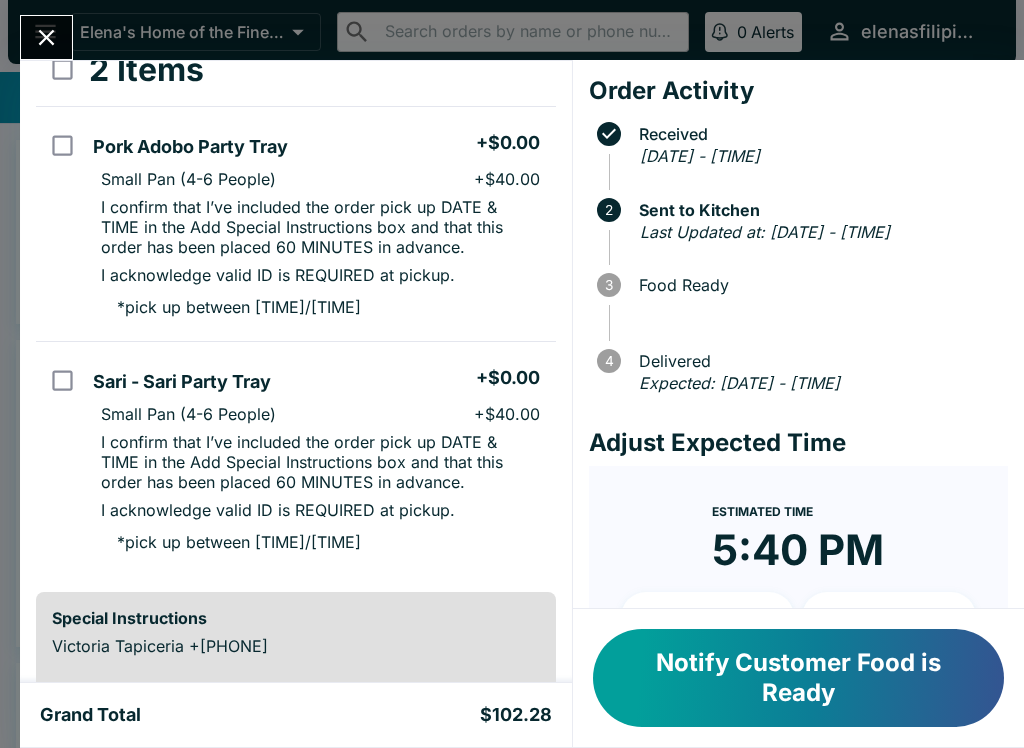click on "Notify Customer Food is Ready" at bounding box center [798, 678] 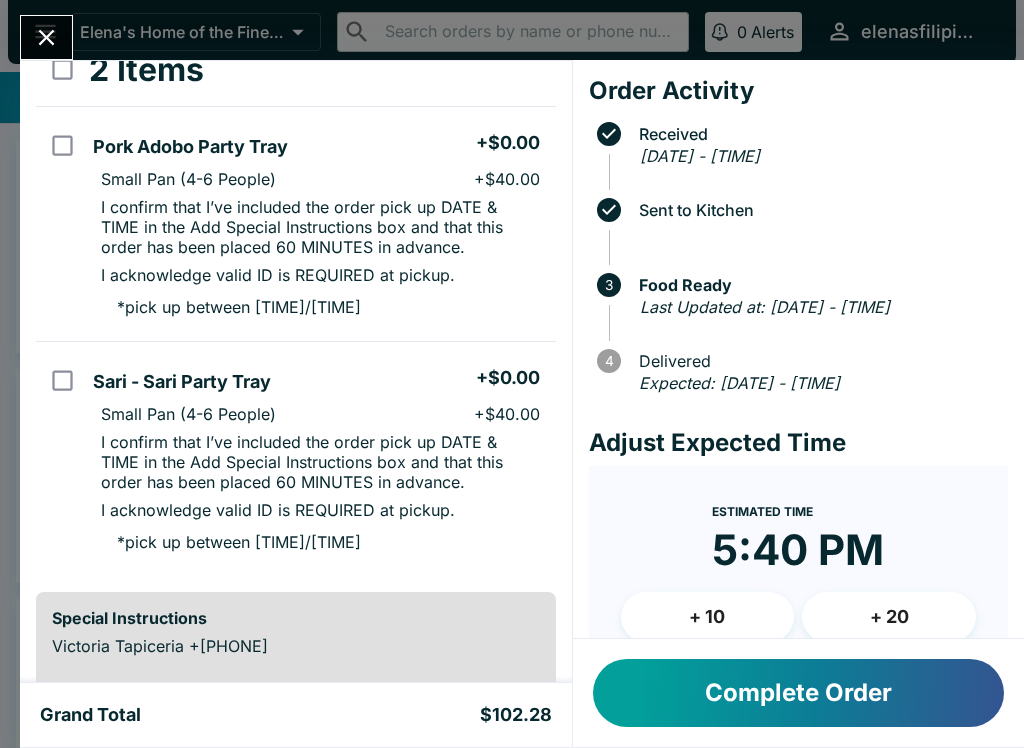 click at bounding box center [46, 37] 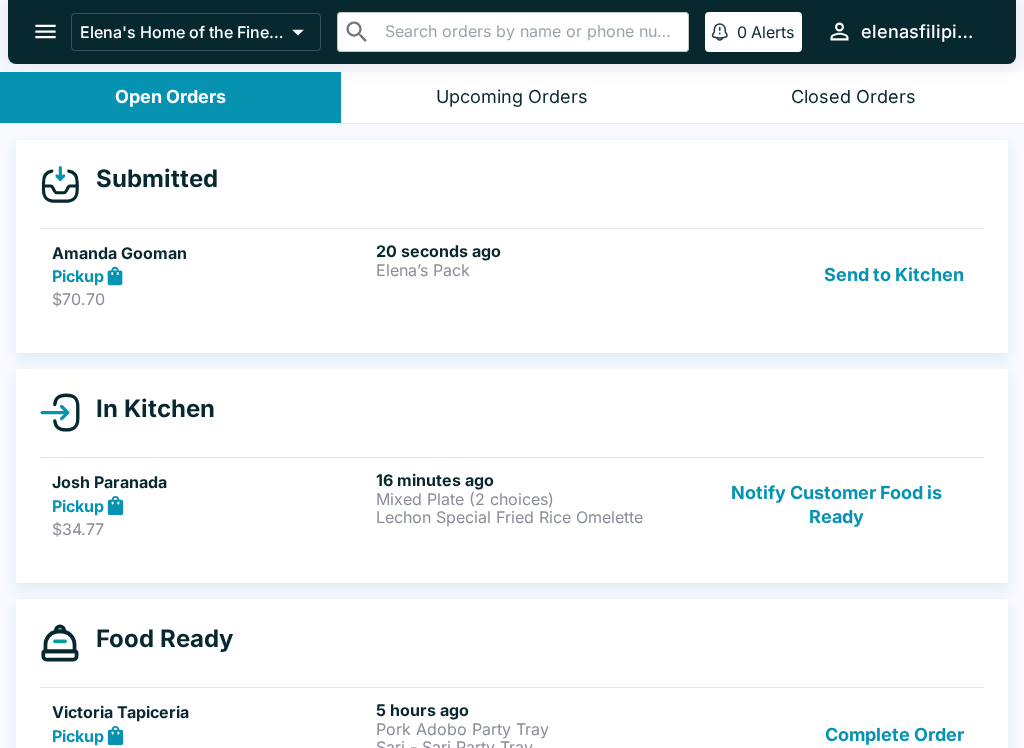 click on "Pickup" at bounding box center [210, 276] 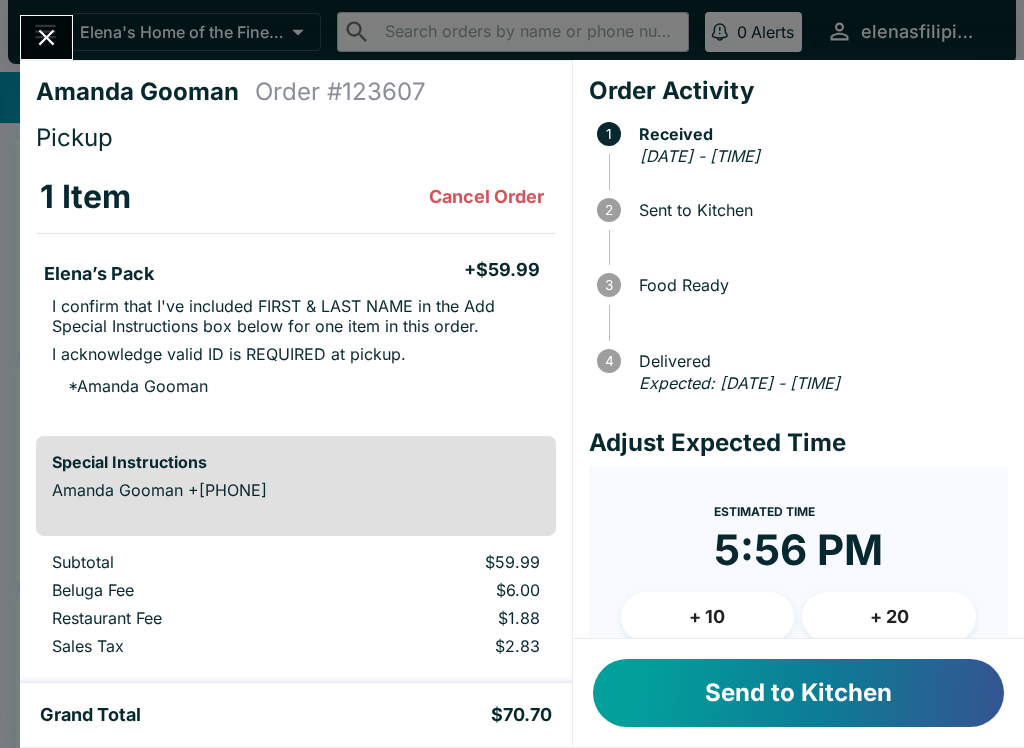 click on "Send to Kitchen" at bounding box center [798, 693] 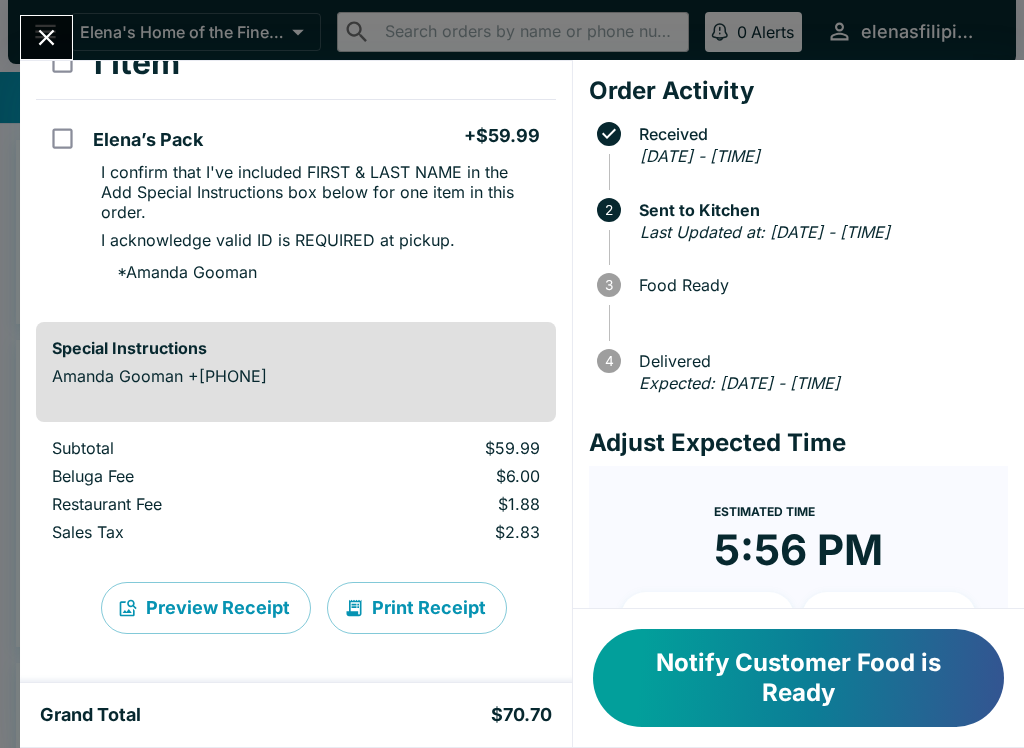 scroll, scrollTop: 134, scrollLeft: 0, axis: vertical 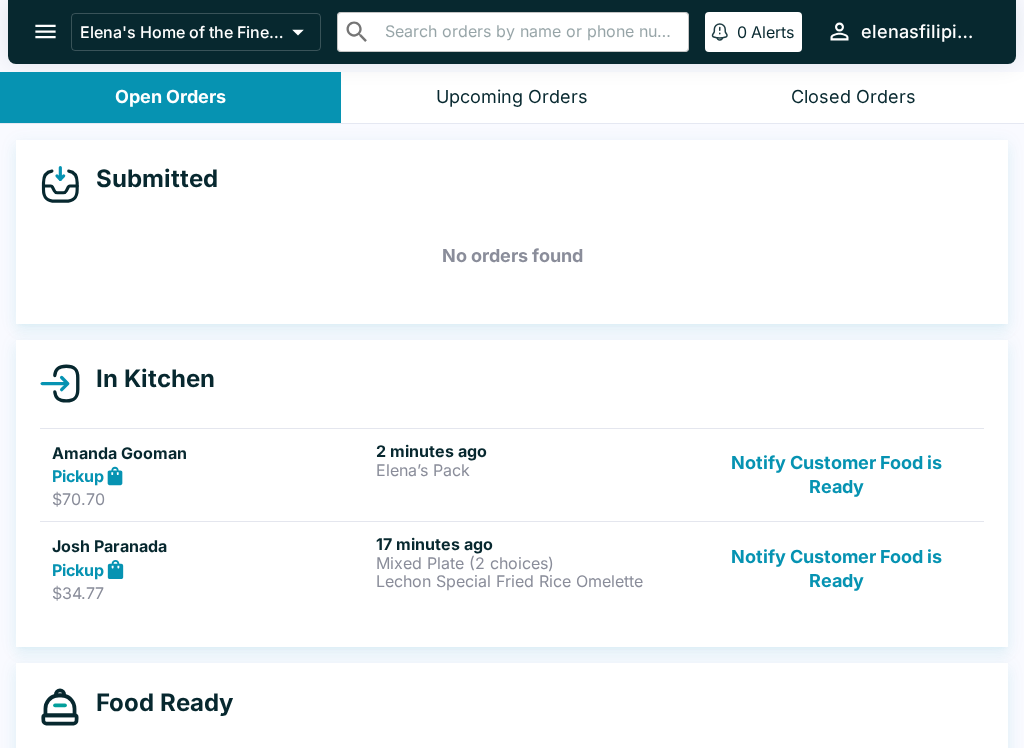 click on "Notify Customer Food is Ready" at bounding box center [836, 568] 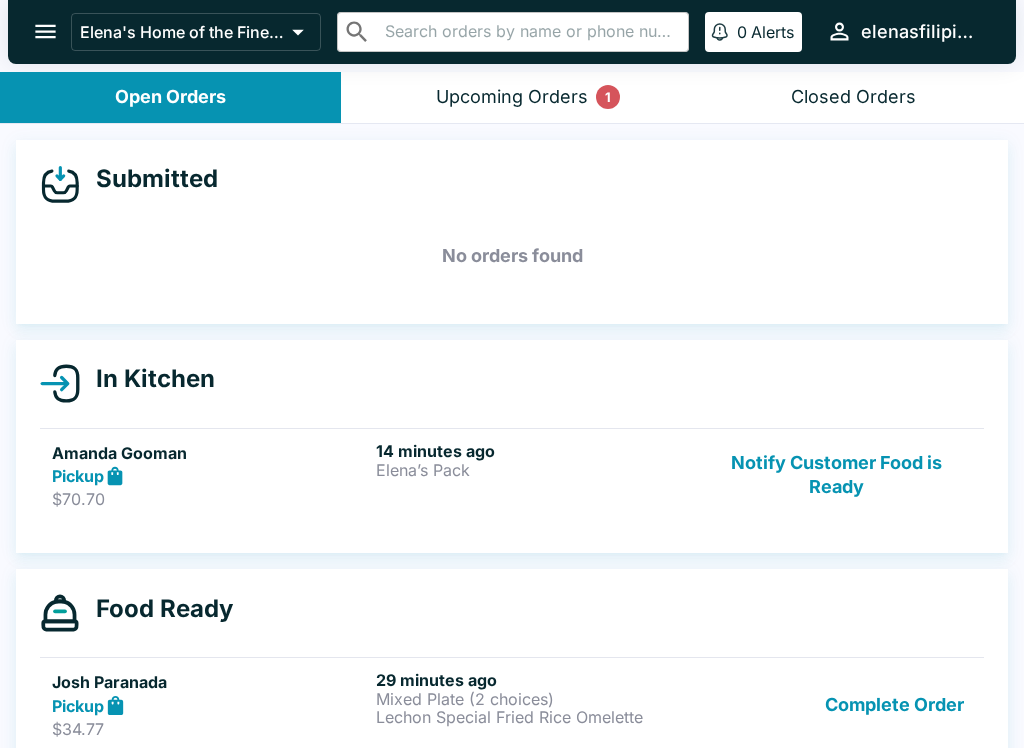 click on "Notify Customer Food is Ready" at bounding box center (836, 475) 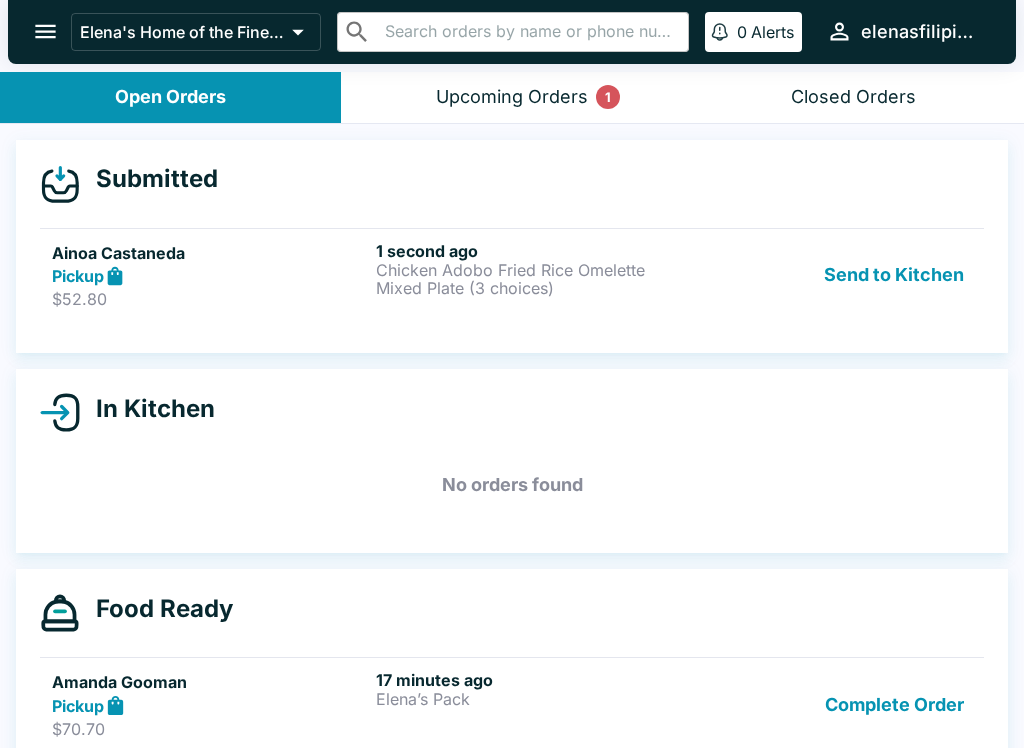click on "Chicken Adobo Fried Rice Omelette" at bounding box center [534, 270] 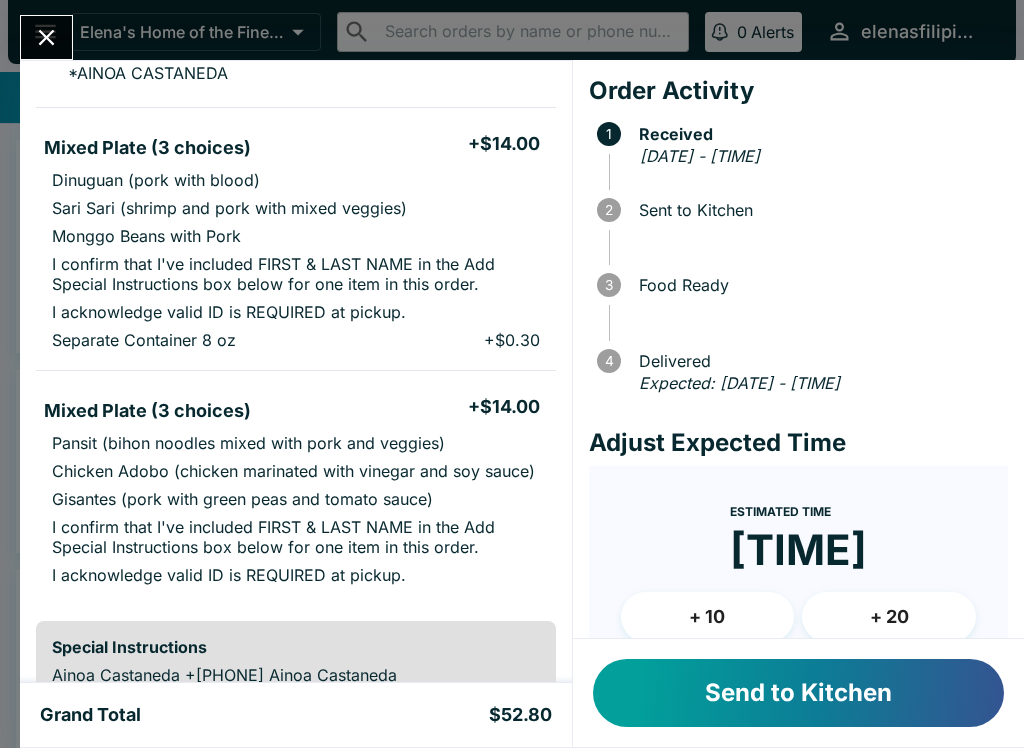 scroll, scrollTop: 314, scrollLeft: 0, axis: vertical 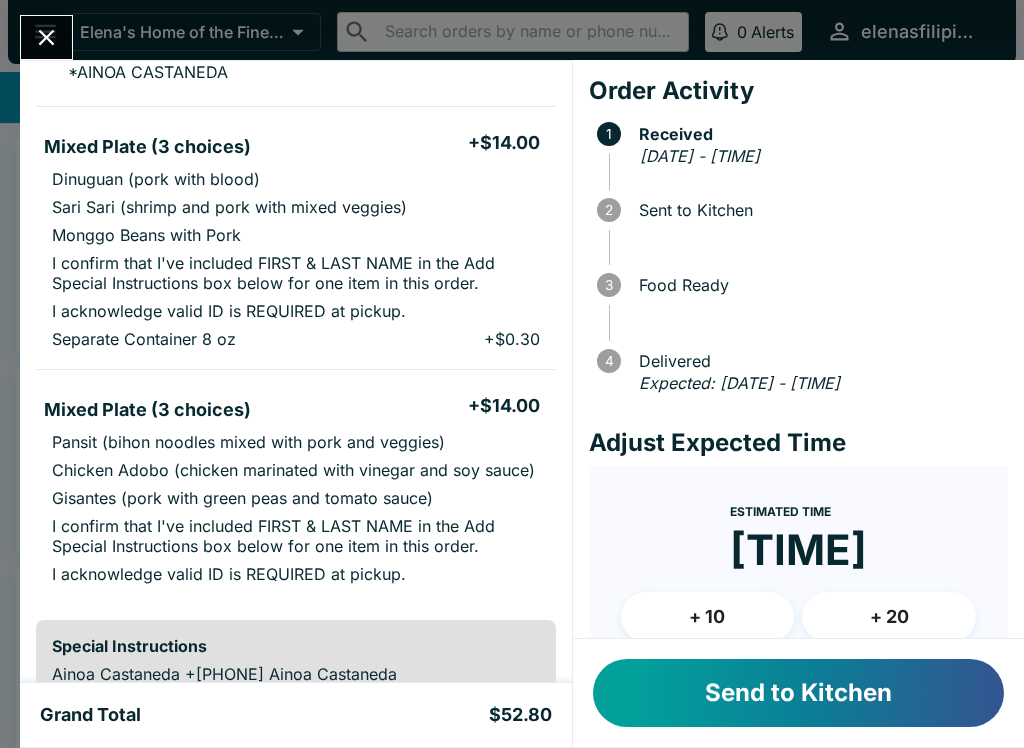 click on "Send to Kitchen" at bounding box center [798, 693] 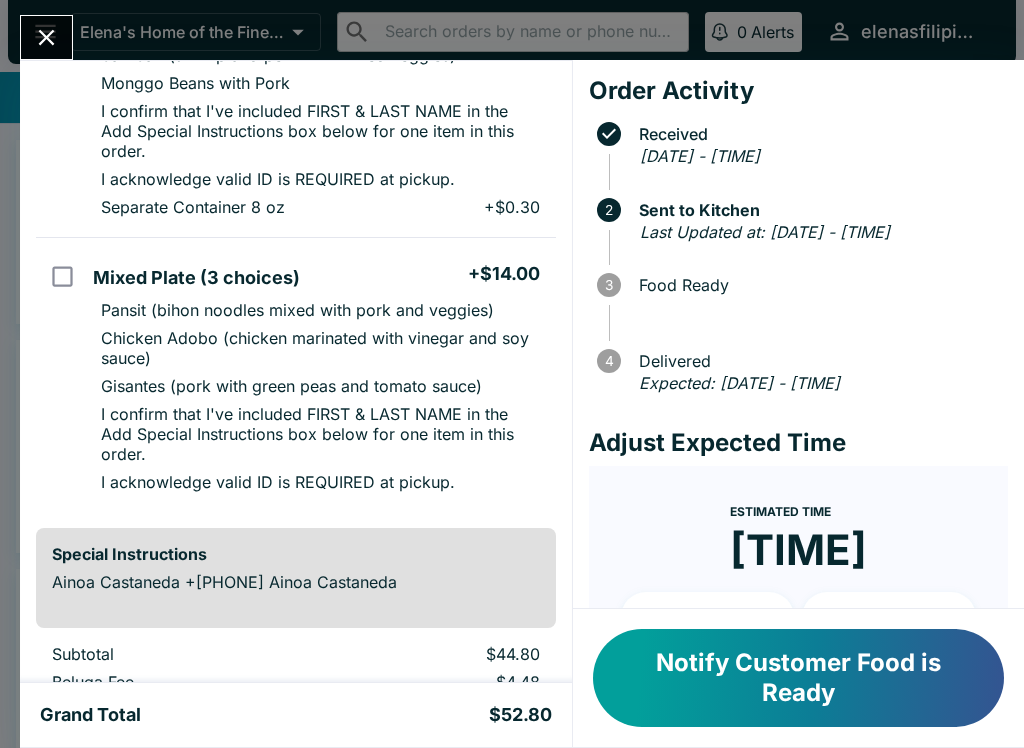 scroll, scrollTop: 491, scrollLeft: 0, axis: vertical 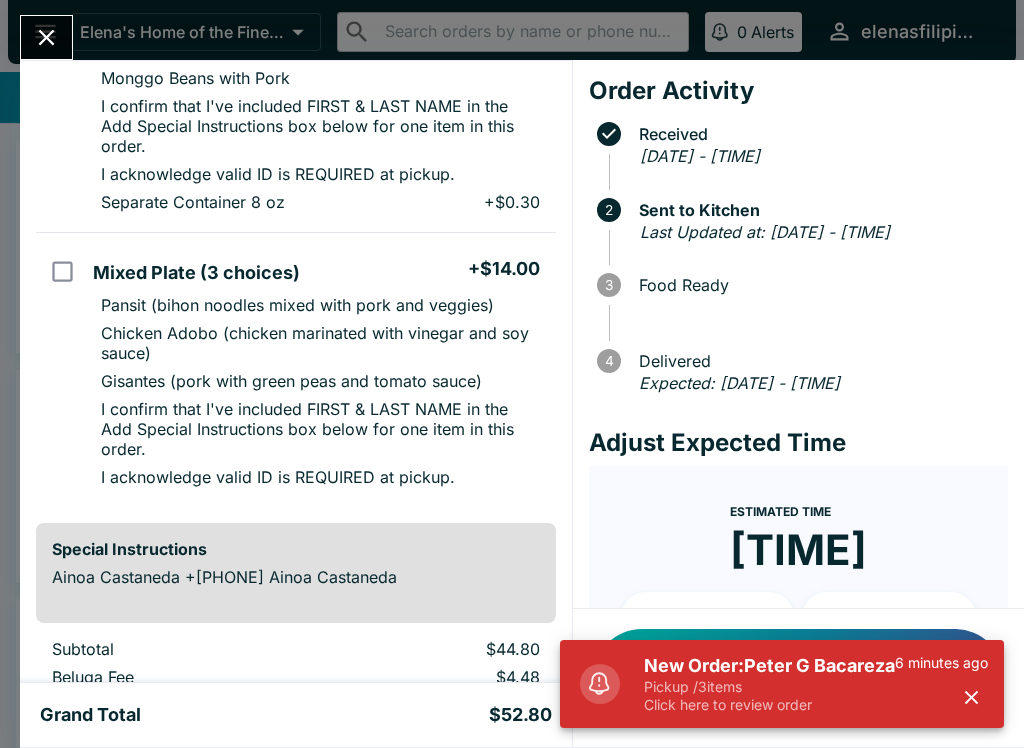 click on "New Order: [NAME]" at bounding box center [769, 666] 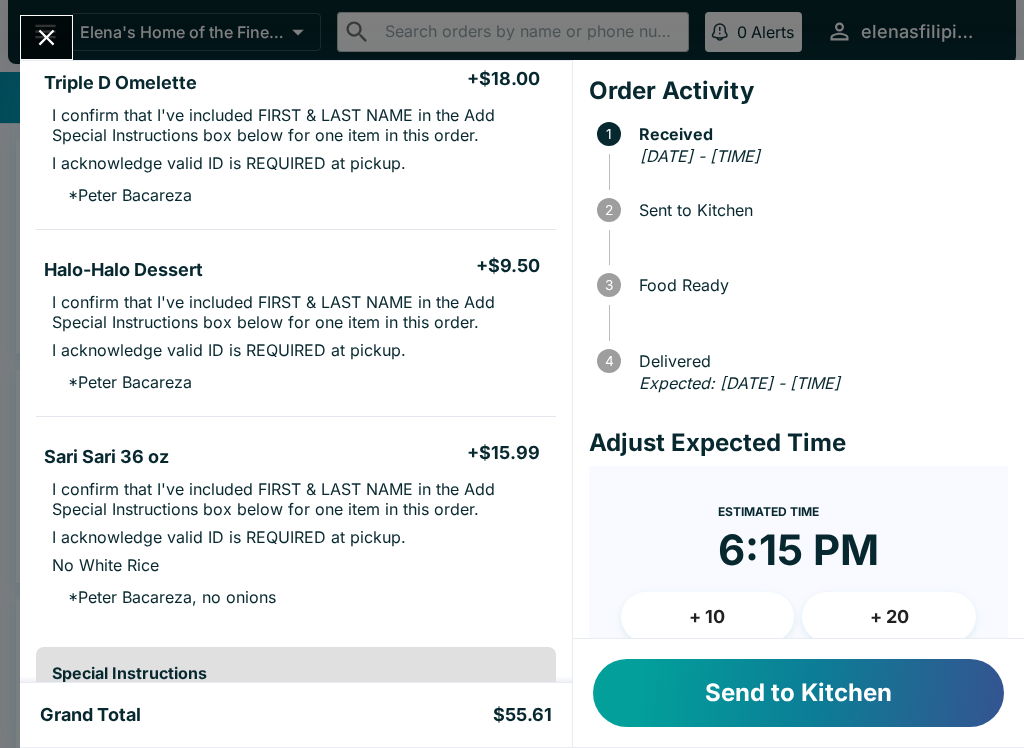 scroll, scrollTop: 200, scrollLeft: 0, axis: vertical 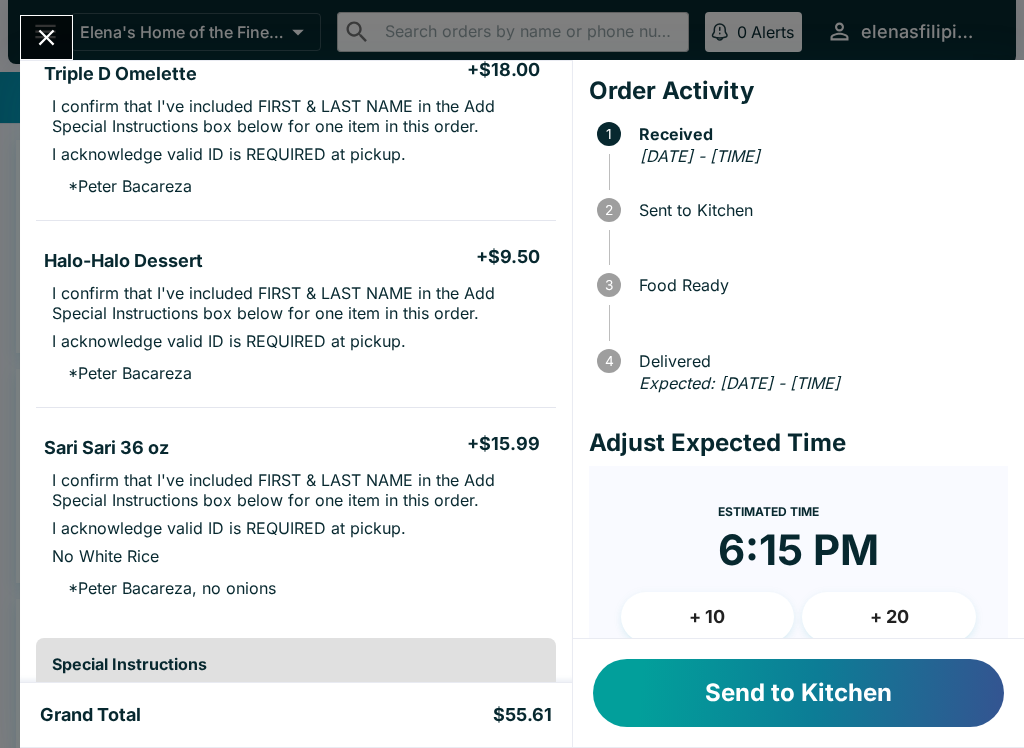 click on "Send to Kitchen" at bounding box center (798, 693) 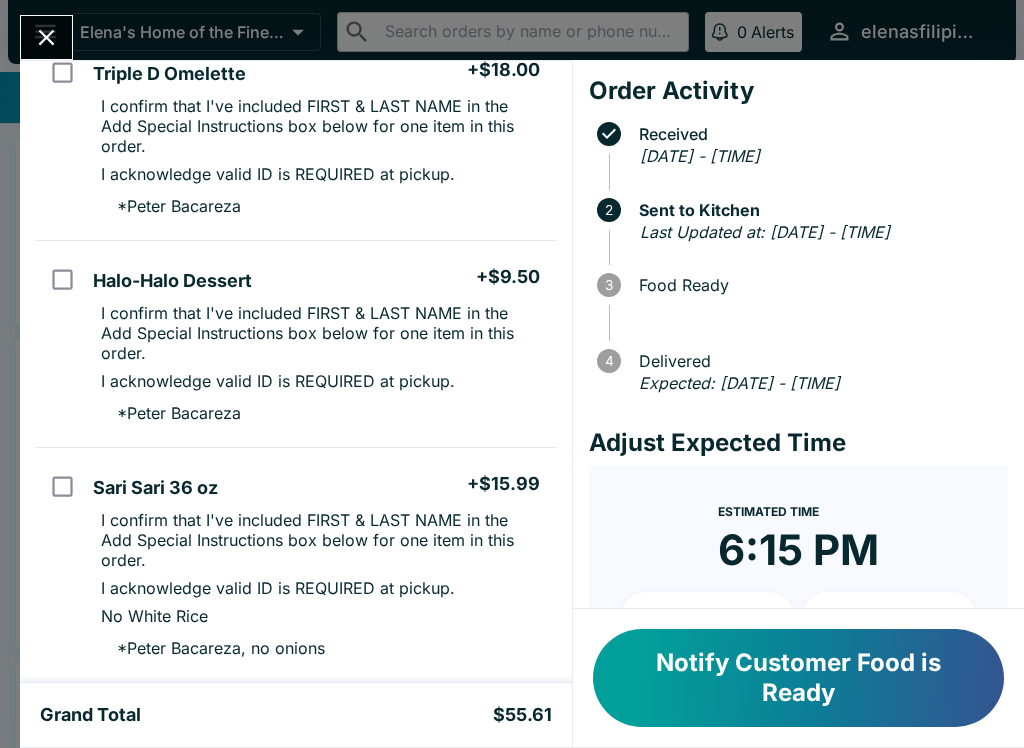 click on "Notify Customer Food is Ready" at bounding box center [798, 678] 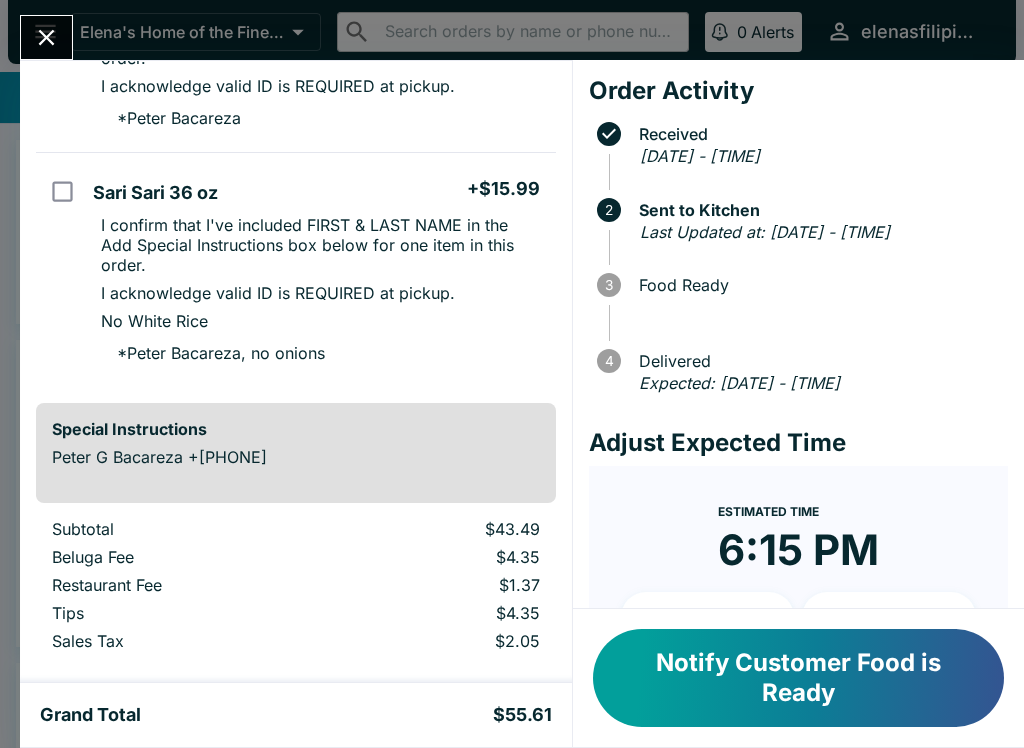 scroll, scrollTop: 496, scrollLeft: 0, axis: vertical 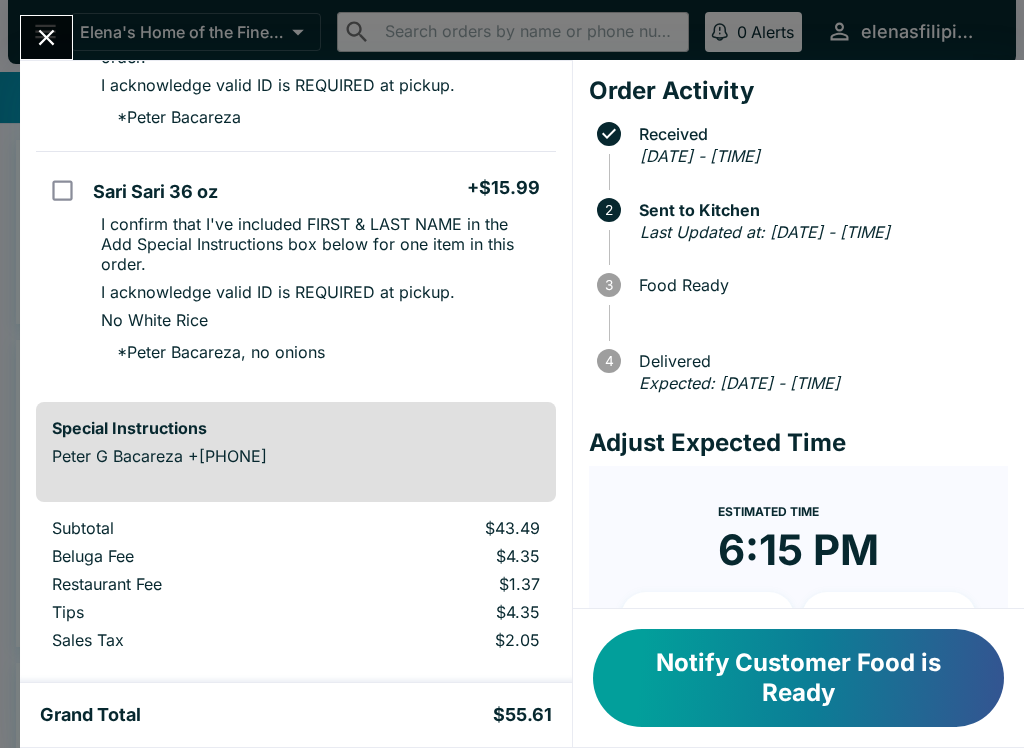 click 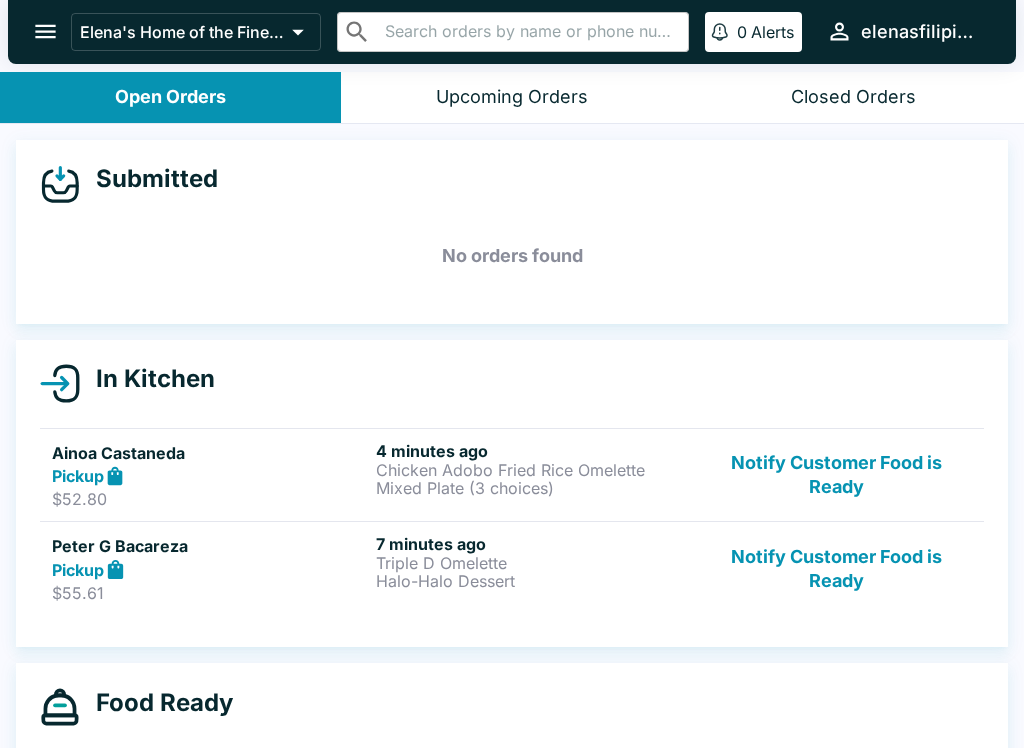 click at bounding box center [45, 31] 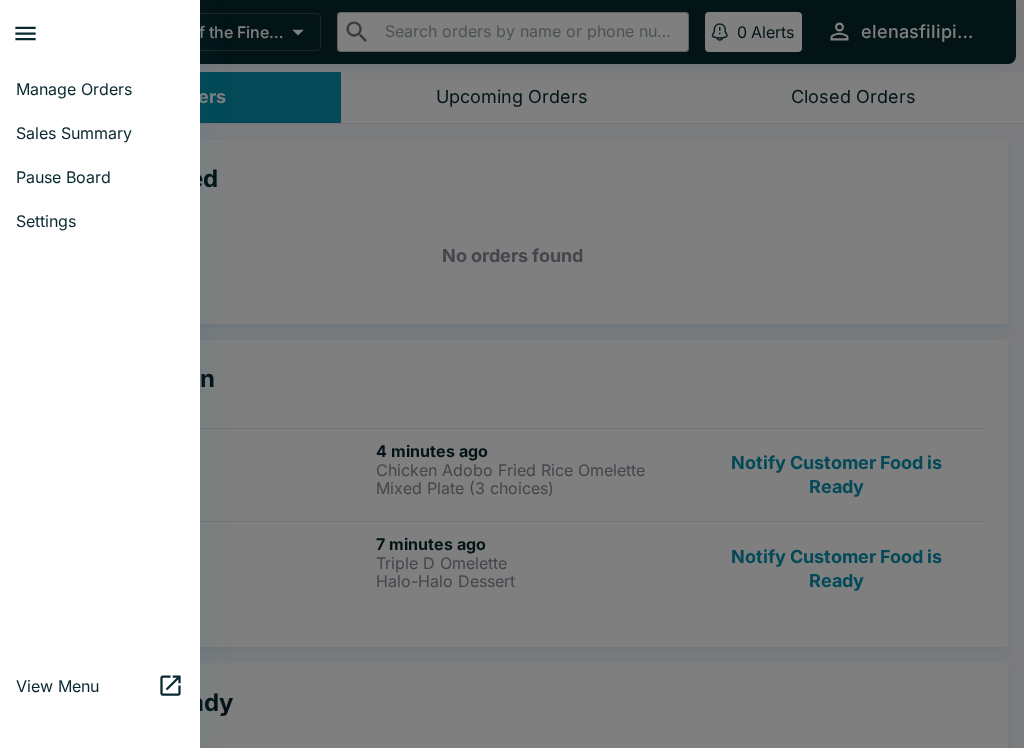 click on "Pause Board" at bounding box center [100, 177] 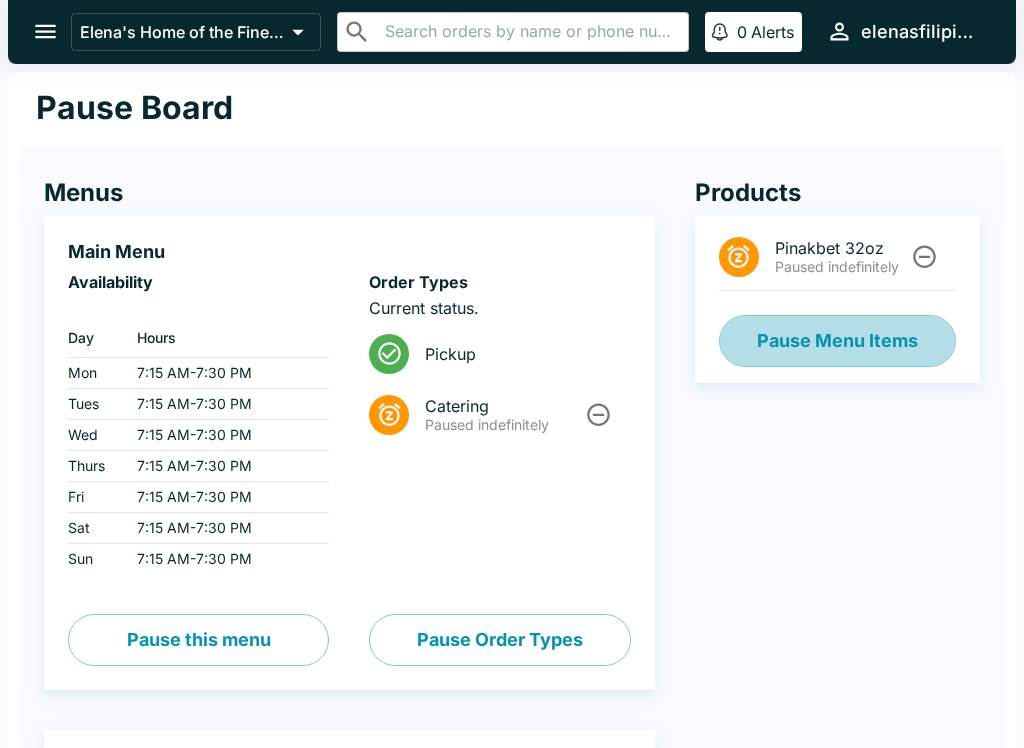 click on "Pause Menu Items" at bounding box center (837, 341) 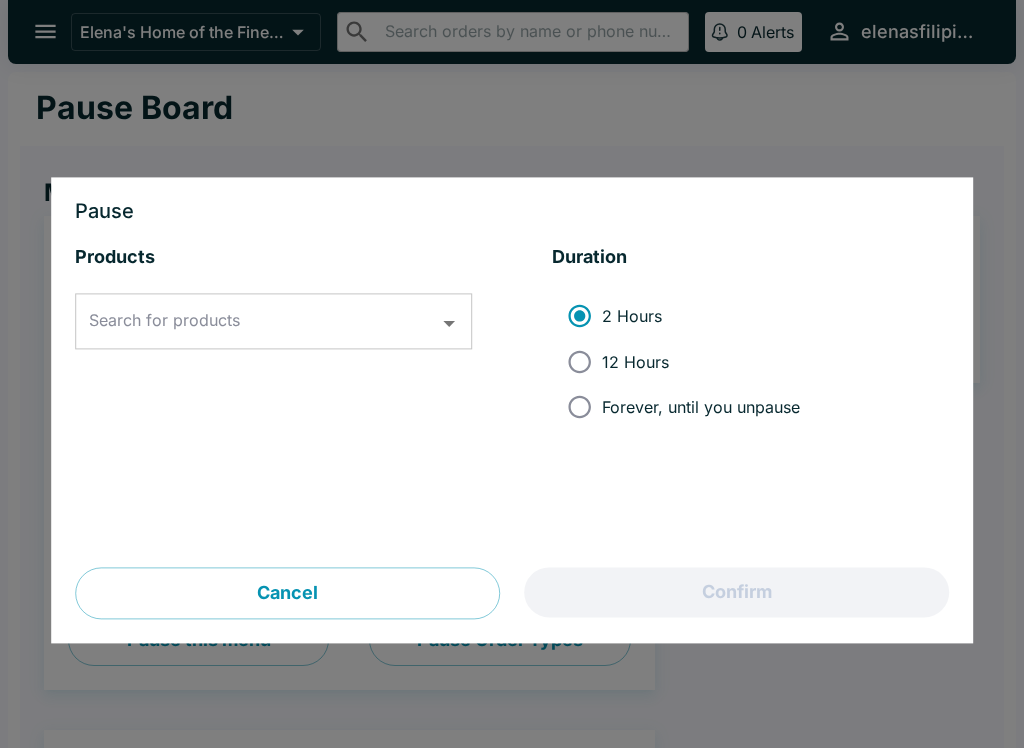 click 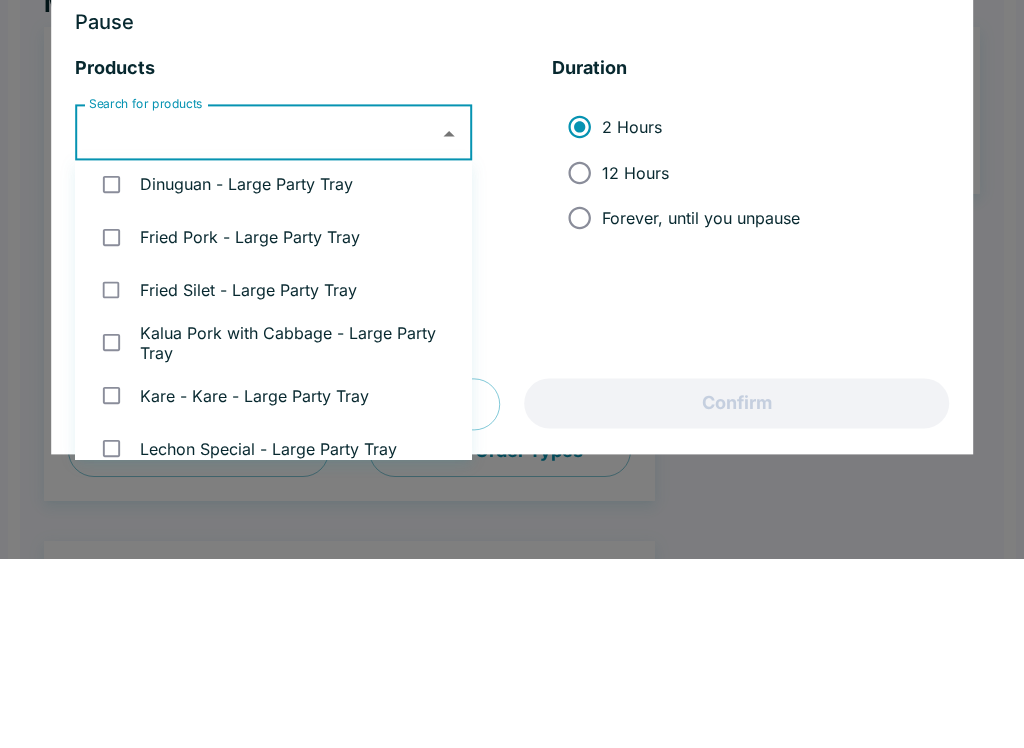 scroll, scrollTop: 6459, scrollLeft: 0, axis: vertical 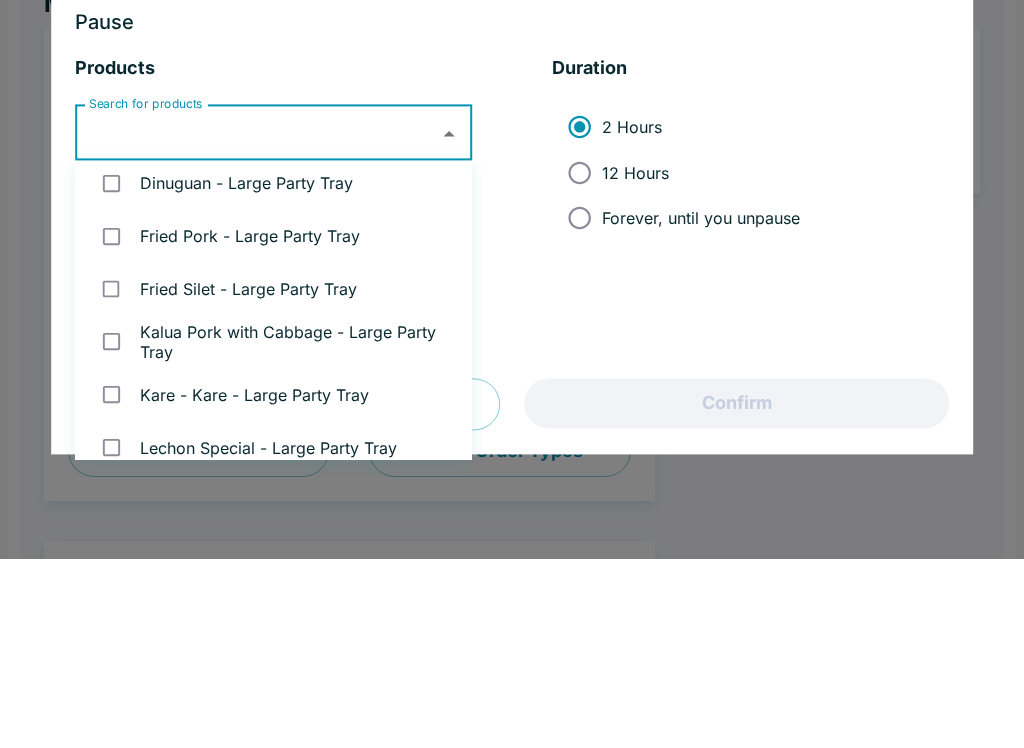 type on "h" 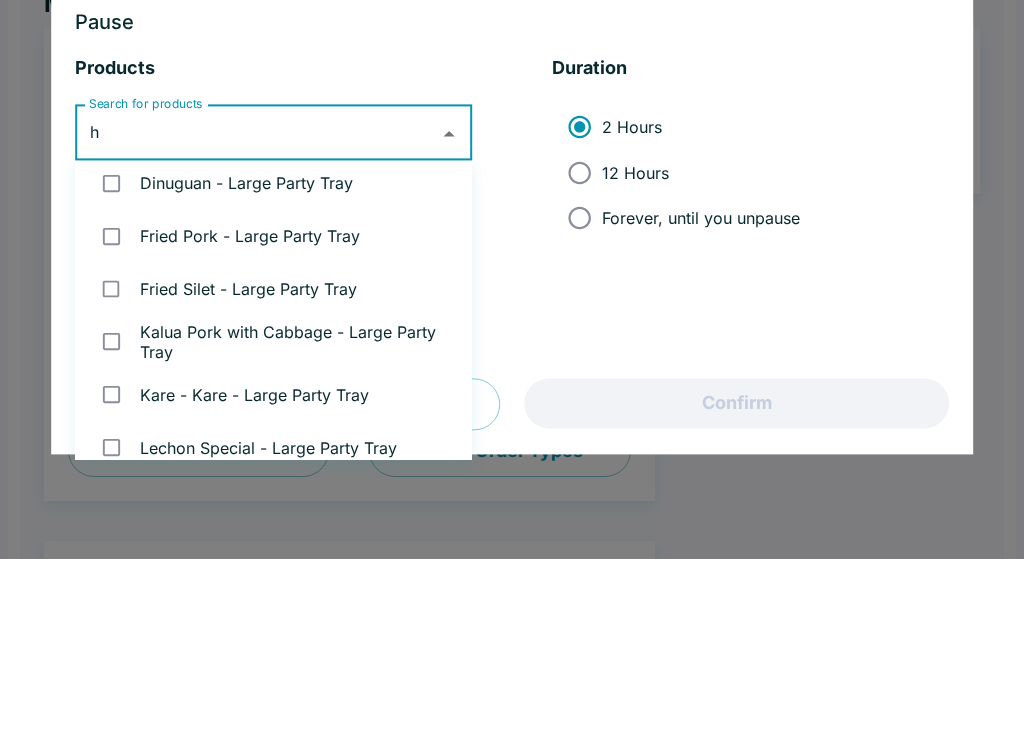 scroll, scrollTop: 0, scrollLeft: 0, axis: both 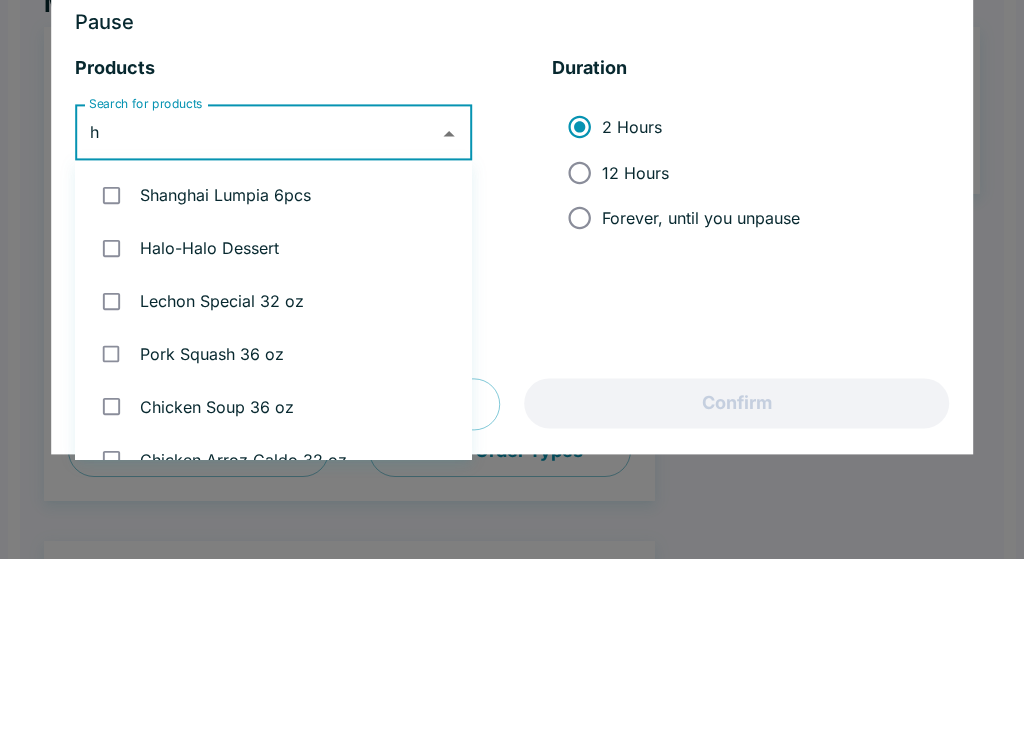 click on "Halo-Halo Dessert" at bounding box center [273, 437] 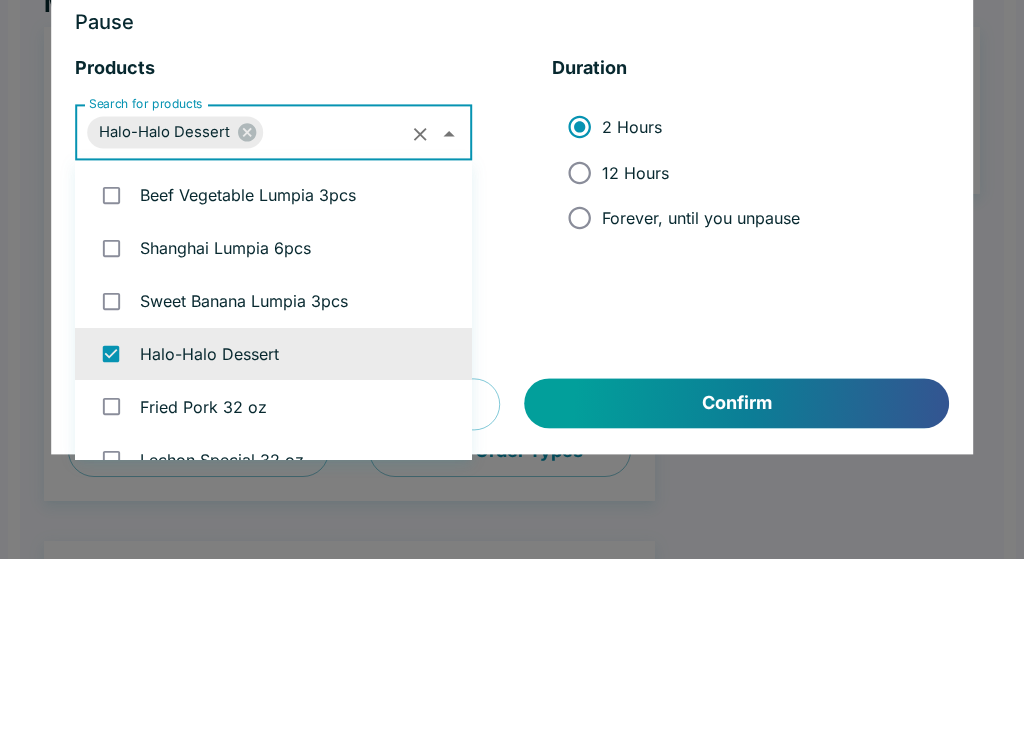 click on "12 Hours" at bounding box center (579, 361) 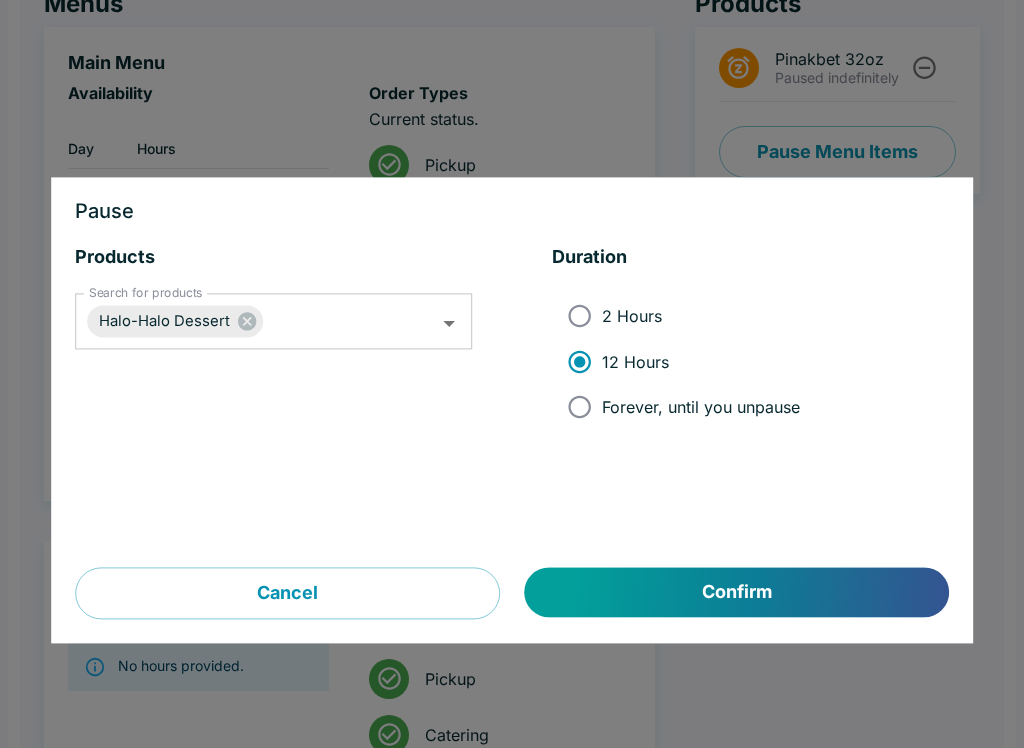 click on "Products Search for products Halo-Halo Dessert Search for products Duration 2 Hours 12 Hours Forever, until you unpause" at bounding box center (512, 407) 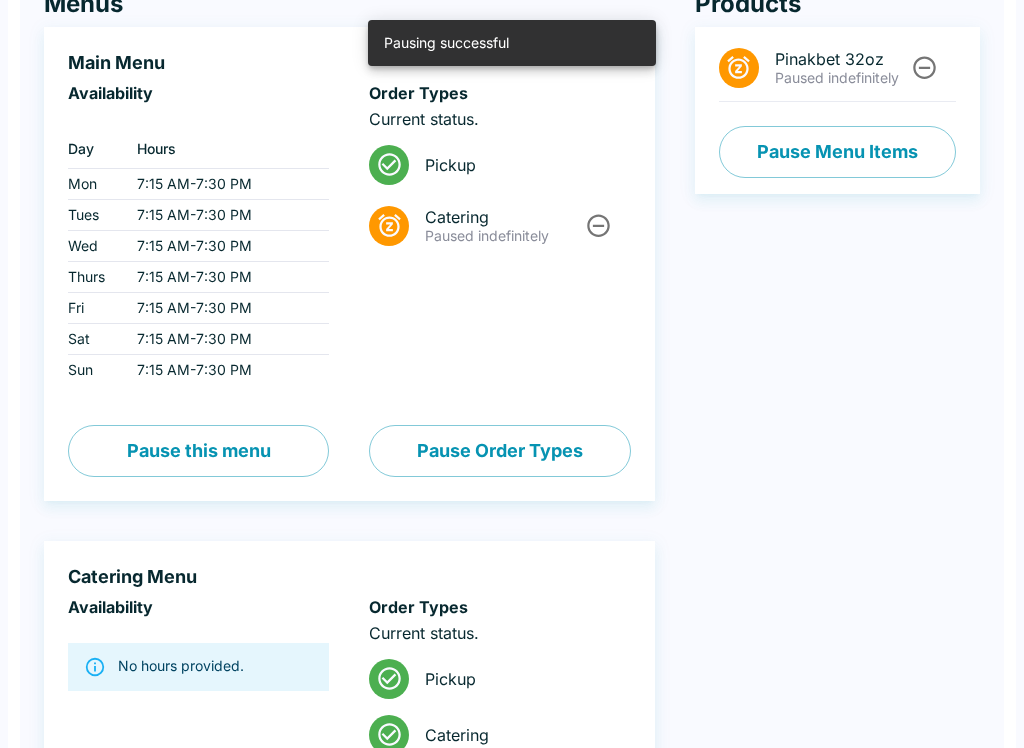 click on "Catering Menu Availability ‏ No hours provided. Pause this menu Order Types Current status. Pickup Catering Pause Order Types" at bounding box center (349, 714) 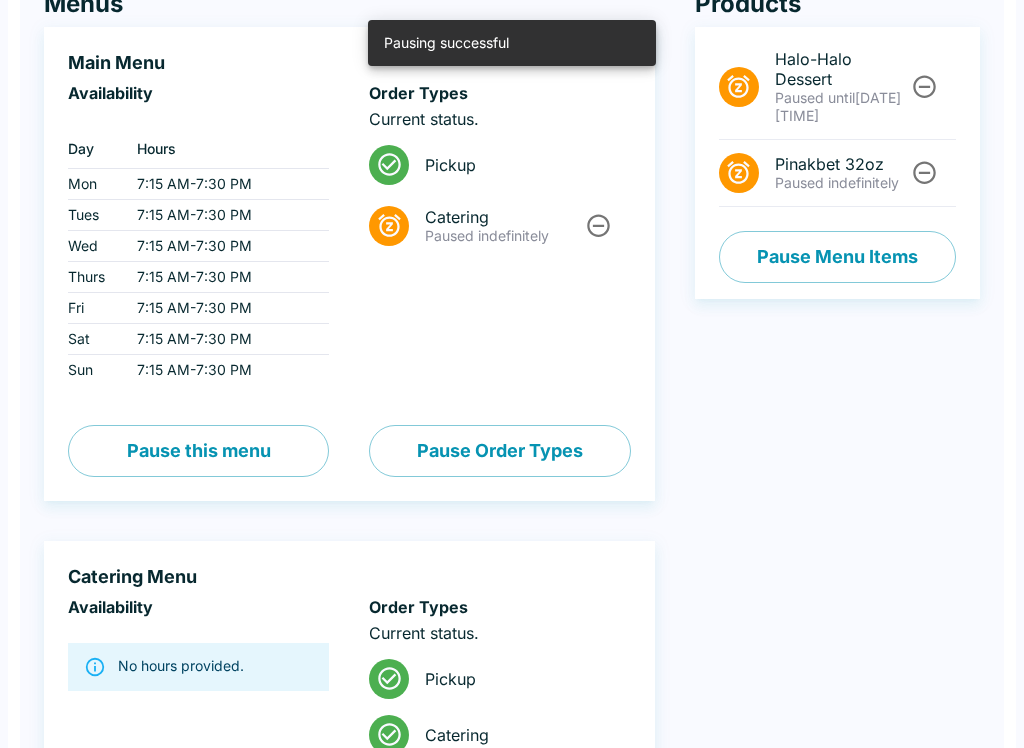 scroll, scrollTop: 0, scrollLeft: 0, axis: both 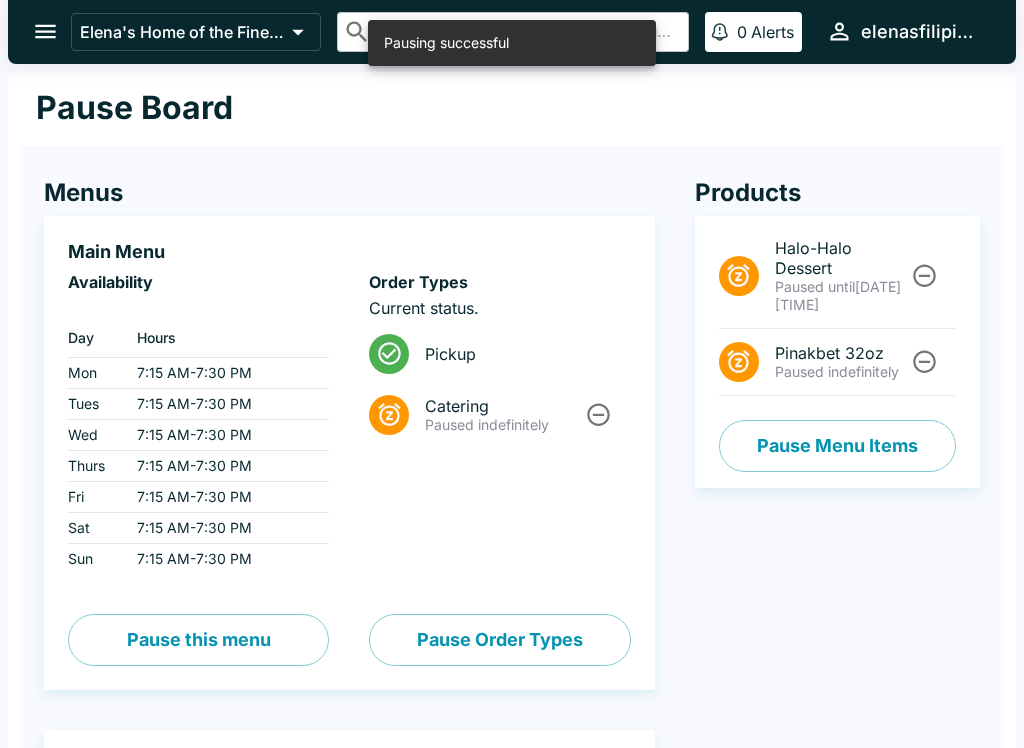 click 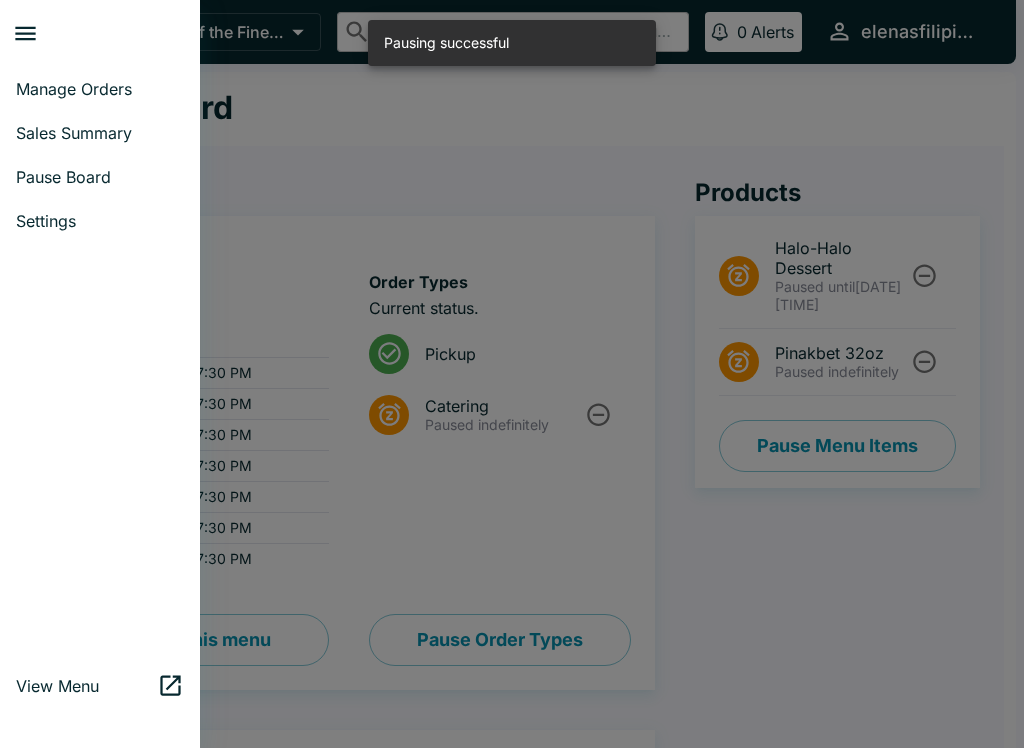 click on "Manage Orders" at bounding box center [100, 89] 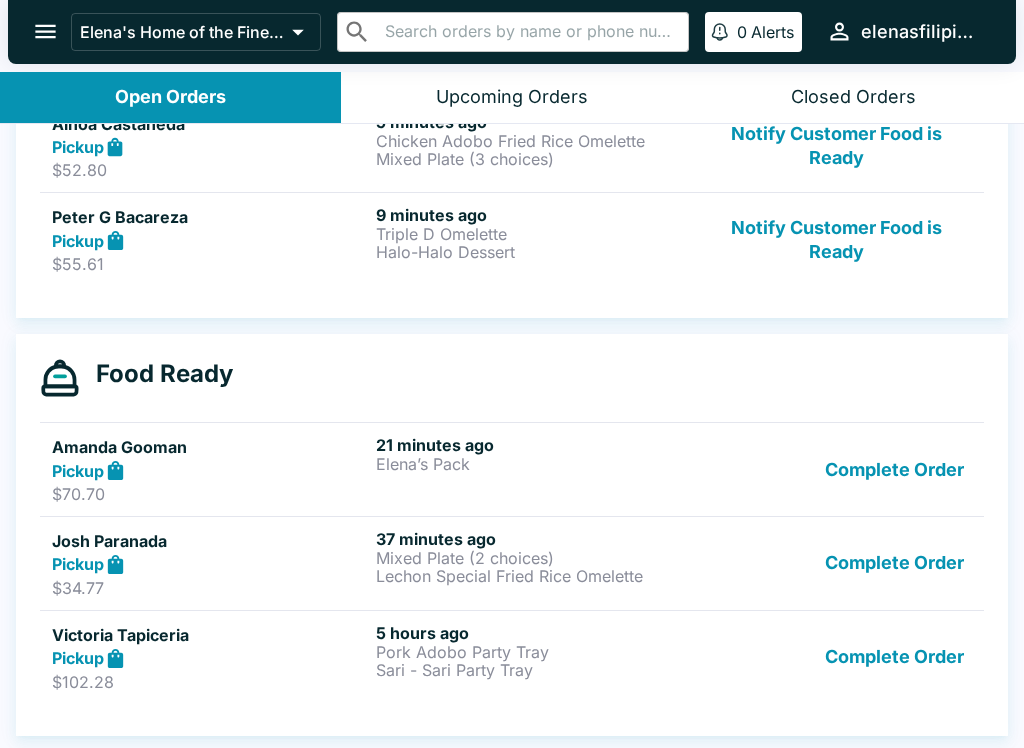 scroll, scrollTop: 329, scrollLeft: 0, axis: vertical 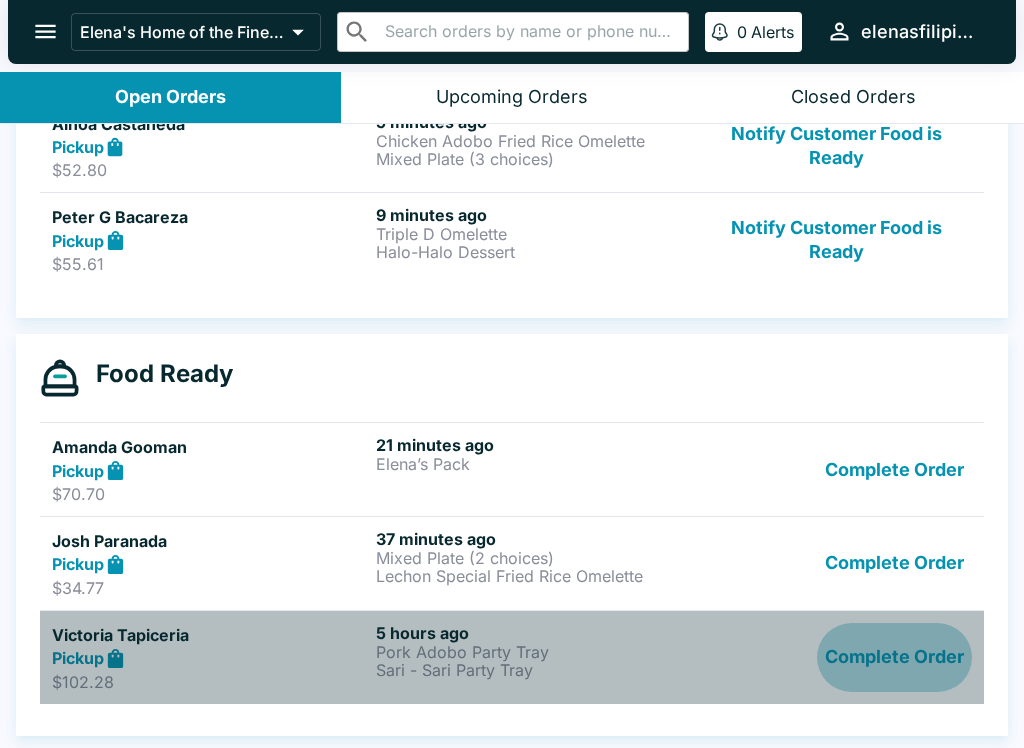click on "Complete Order" at bounding box center (894, 657) 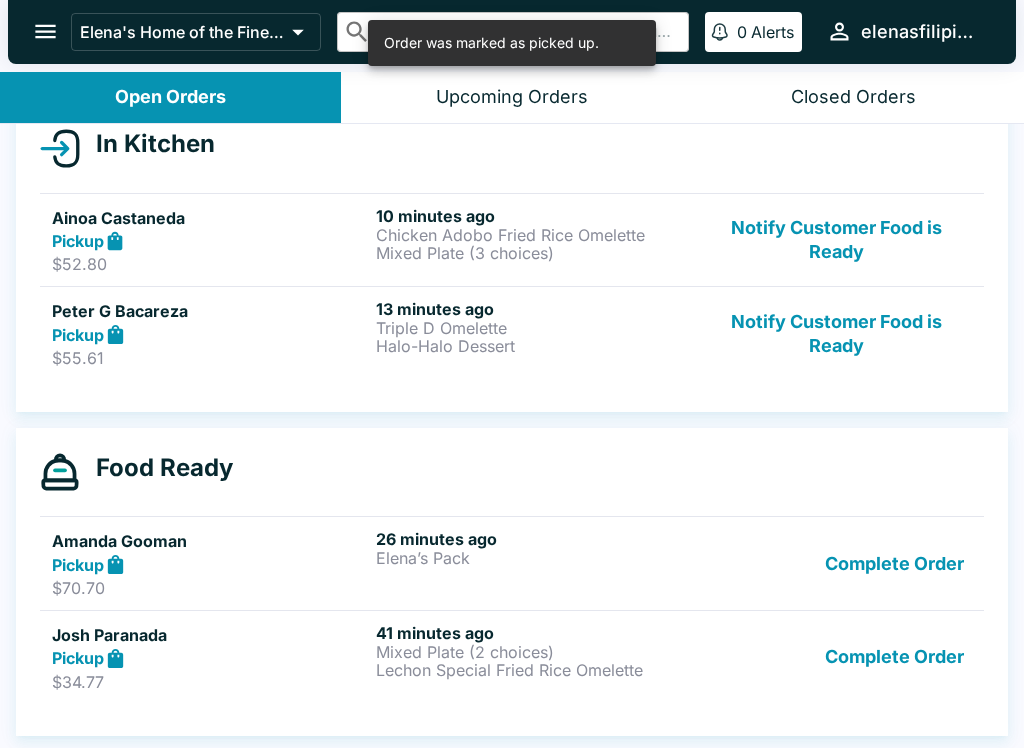scroll, scrollTop: 235, scrollLeft: 0, axis: vertical 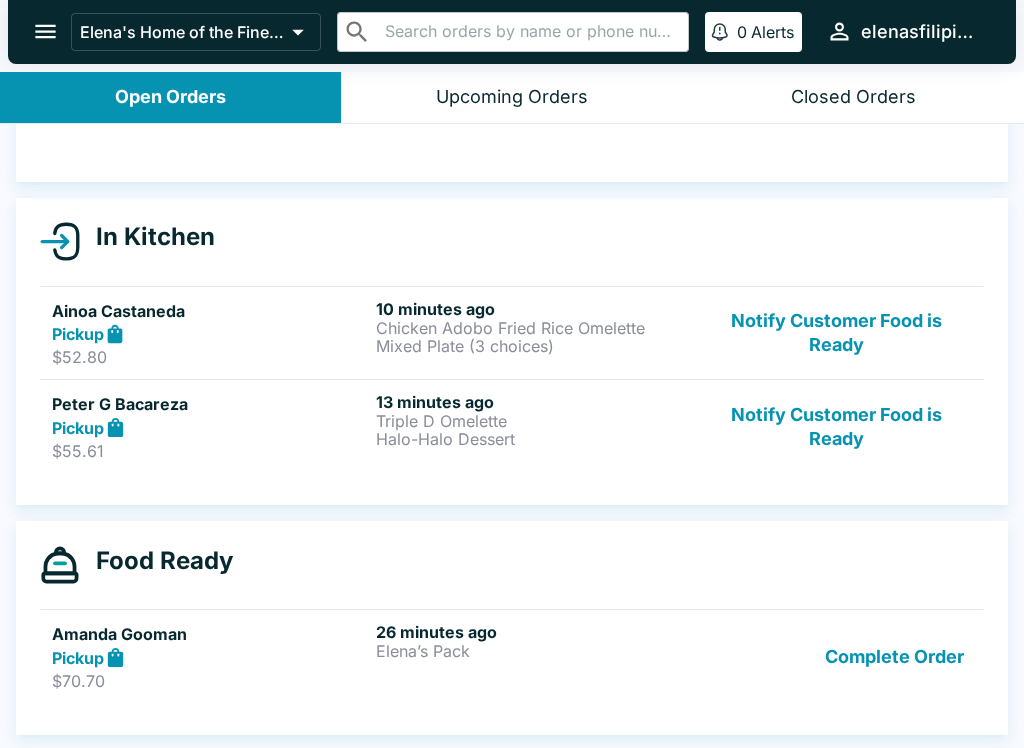 click on "Pickup" at bounding box center (210, 334) 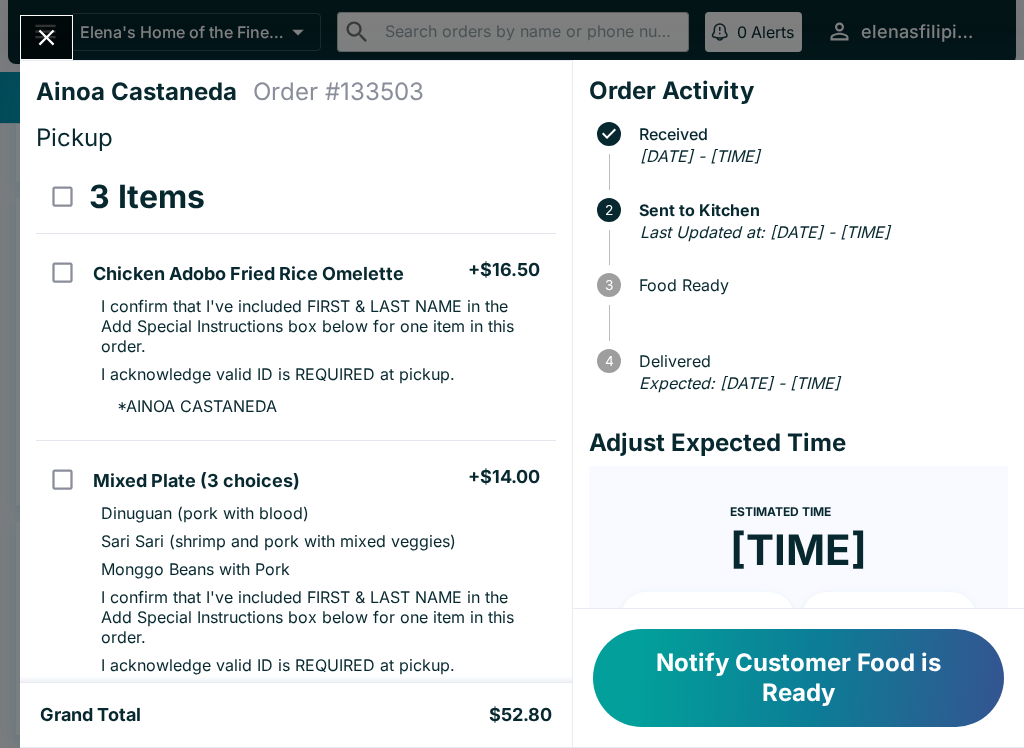 click at bounding box center [46, 37] 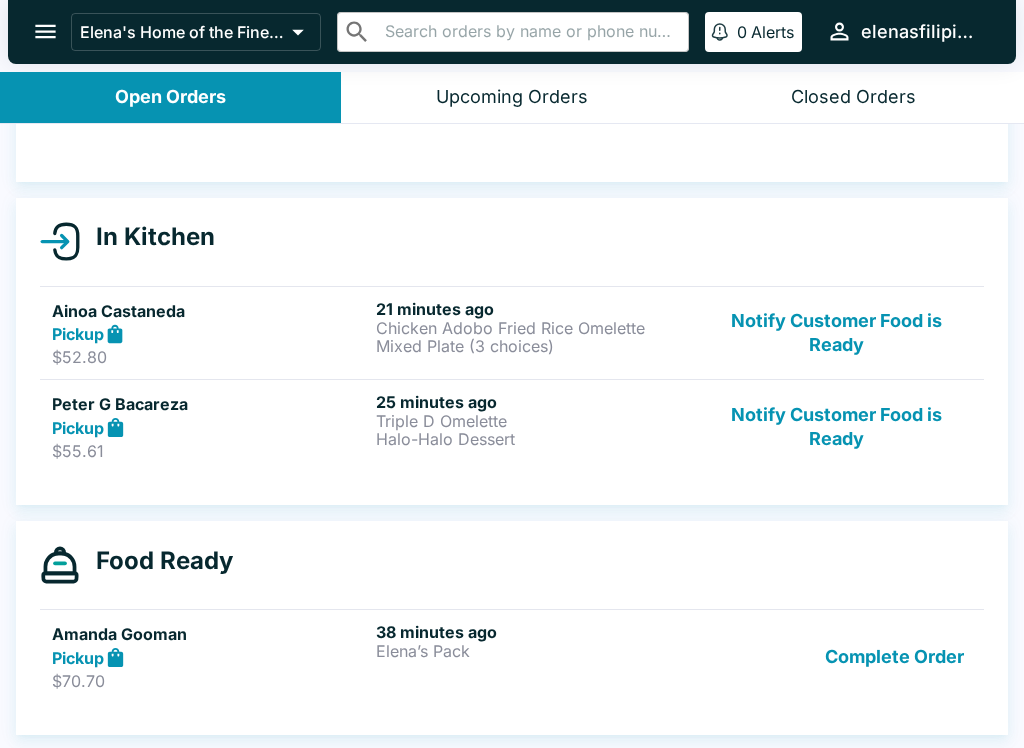 click on "Notify Customer Food is Ready" at bounding box center [836, 426] 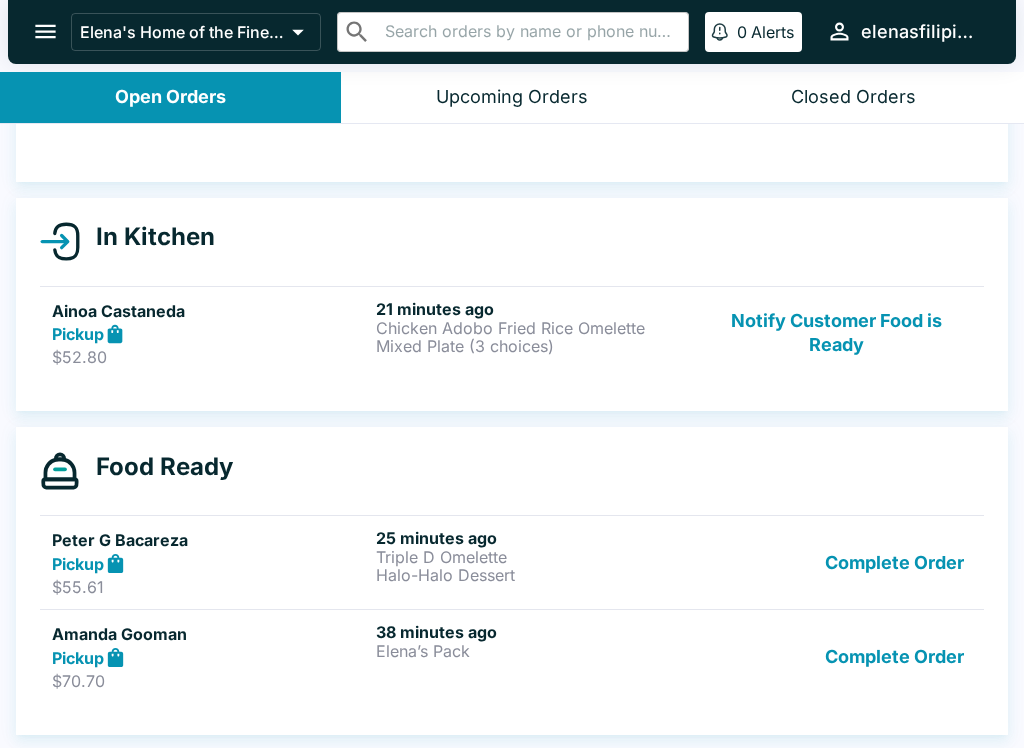 click on "Notify Customer Food is Ready" at bounding box center [836, 333] 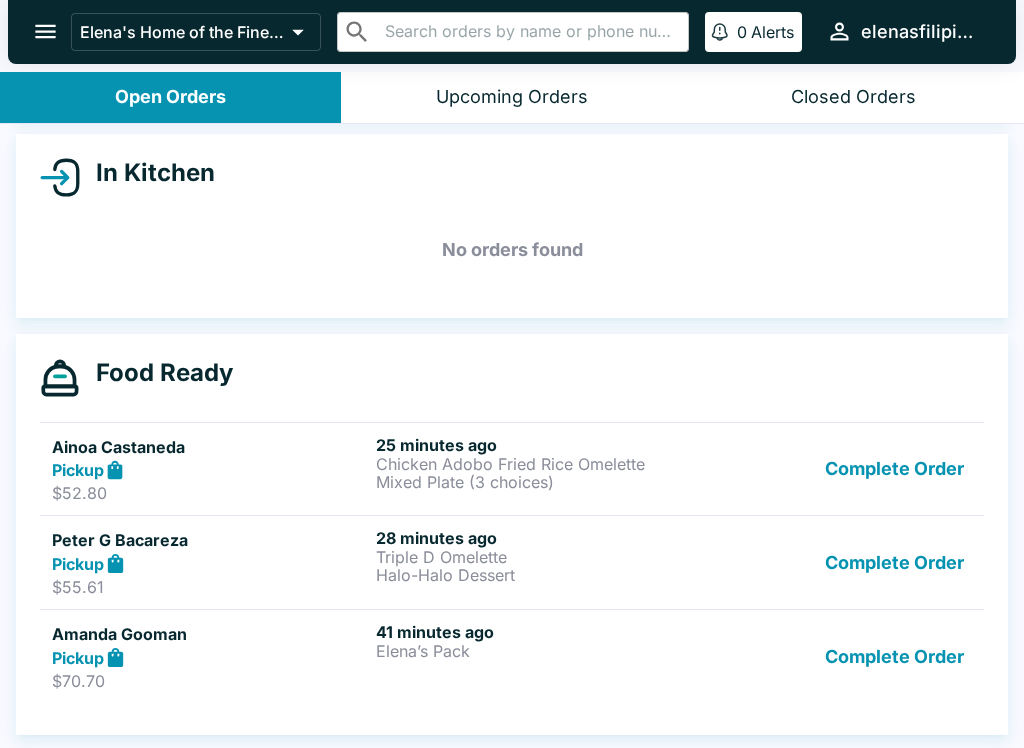 scroll, scrollTop: 206, scrollLeft: 0, axis: vertical 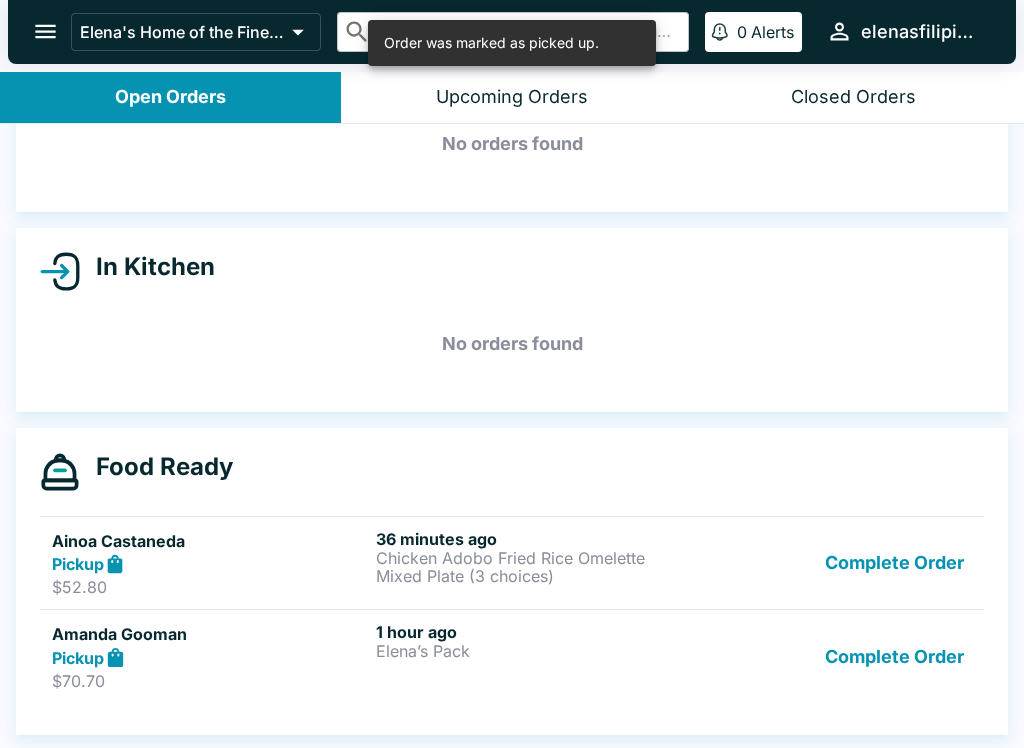 click on "Complete Order" at bounding box center (894, 656) 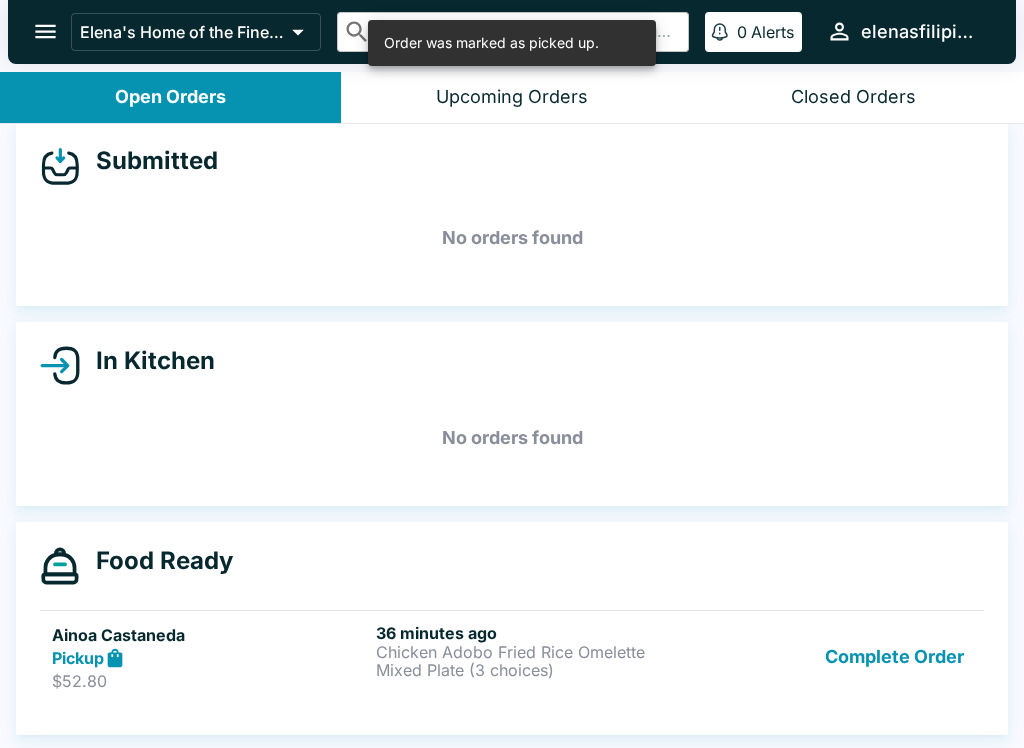 scroll, scrollTop: 18, scrollLeft: 0, axis: vertical 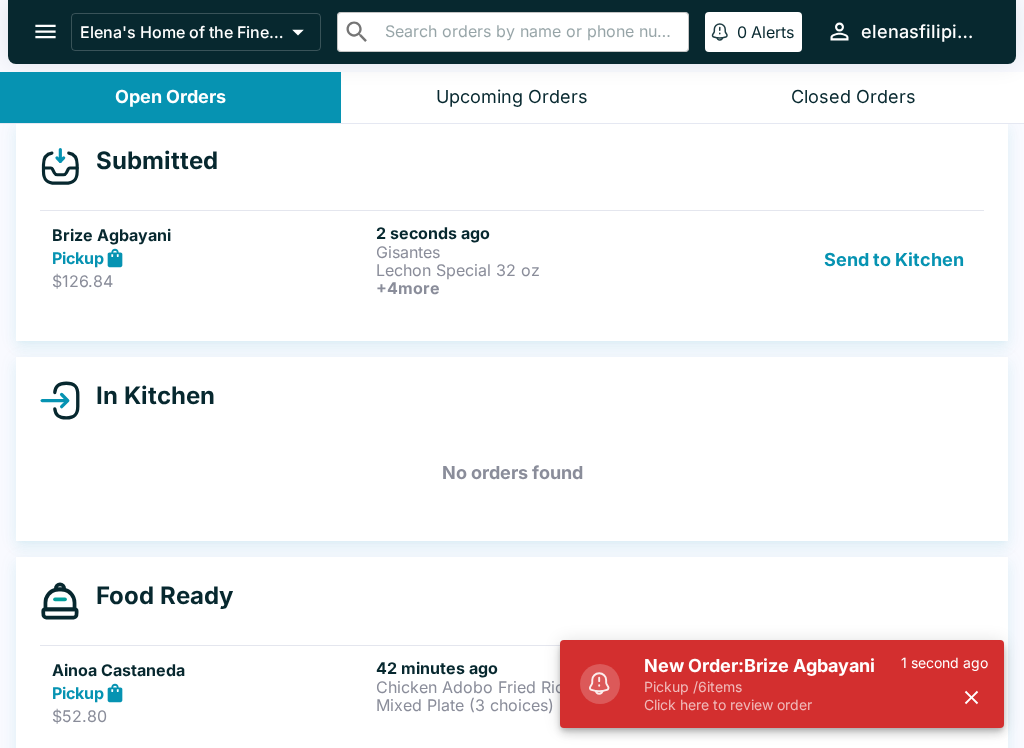click on "New Order: [NAME]" at bounding box center (772, 666) 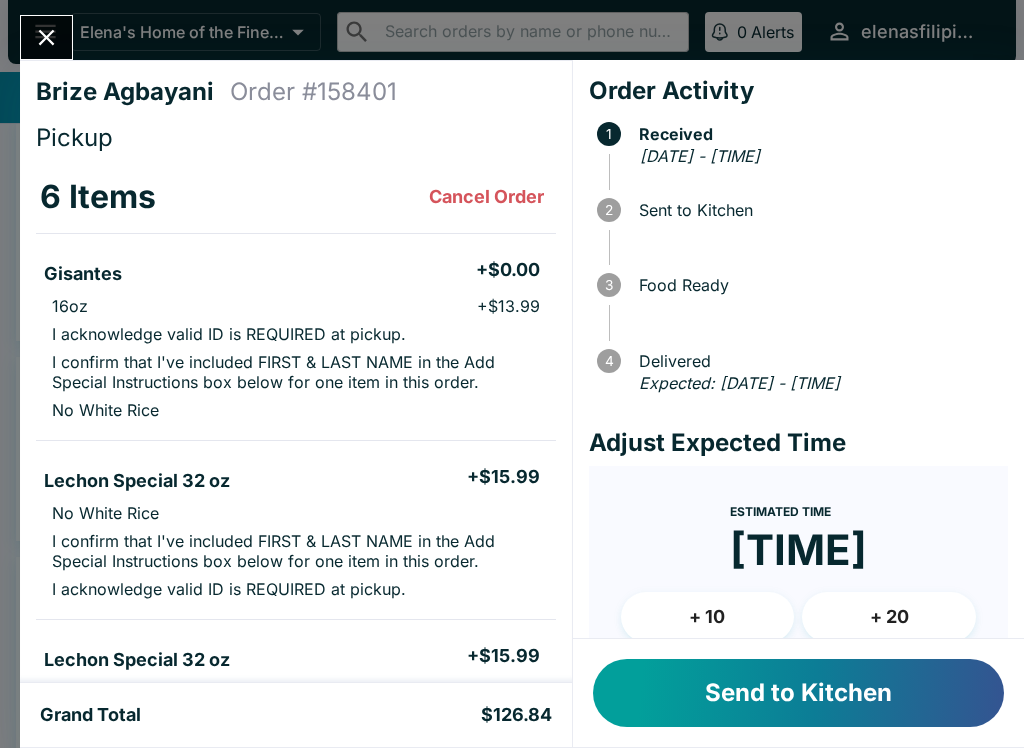 click on "Send to Kitchen" at bounding box center [798, 693] 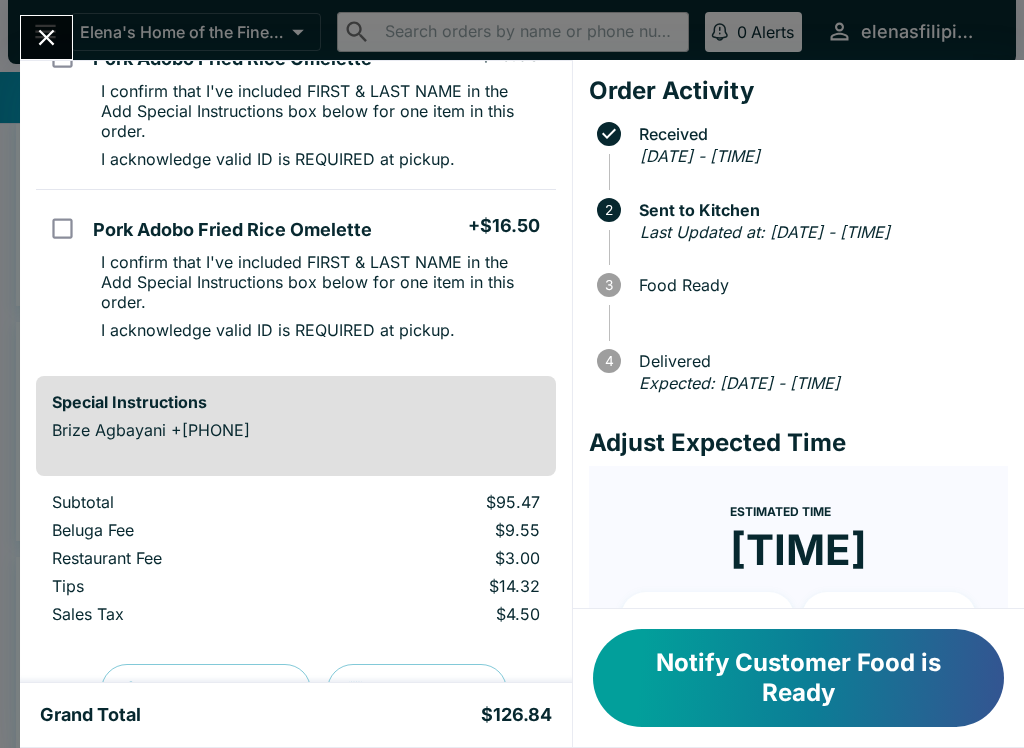 scroll, scrollTop: 1011, scrollLeft: 0, axis: vertical 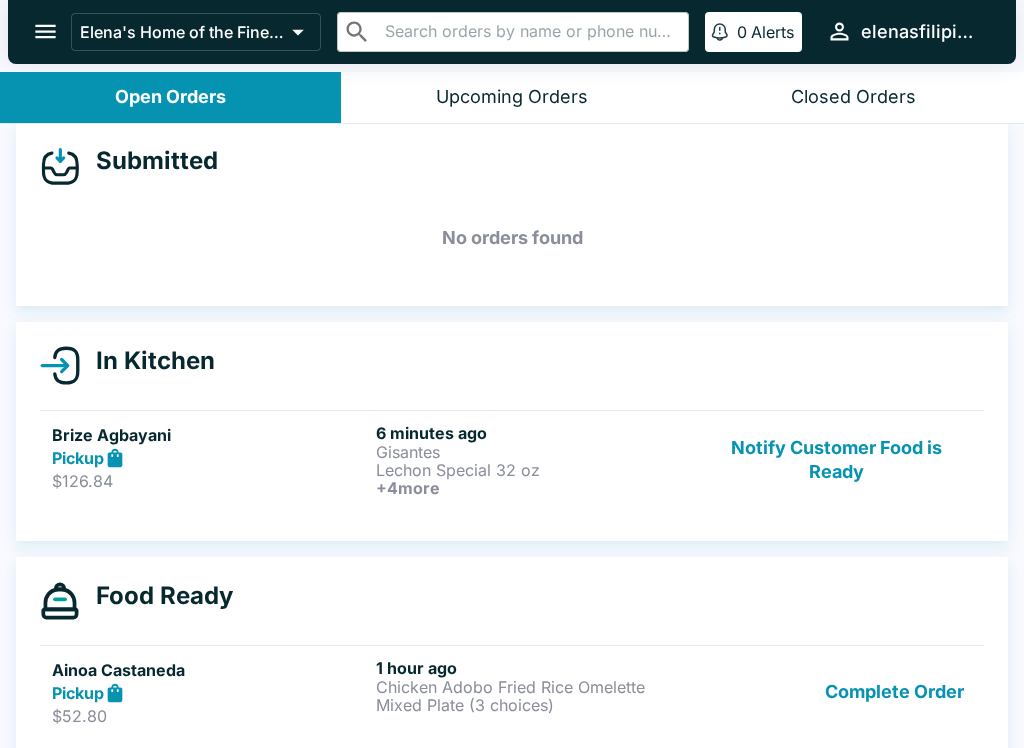 click on "Complete Order" at bounding box center [894, 692] 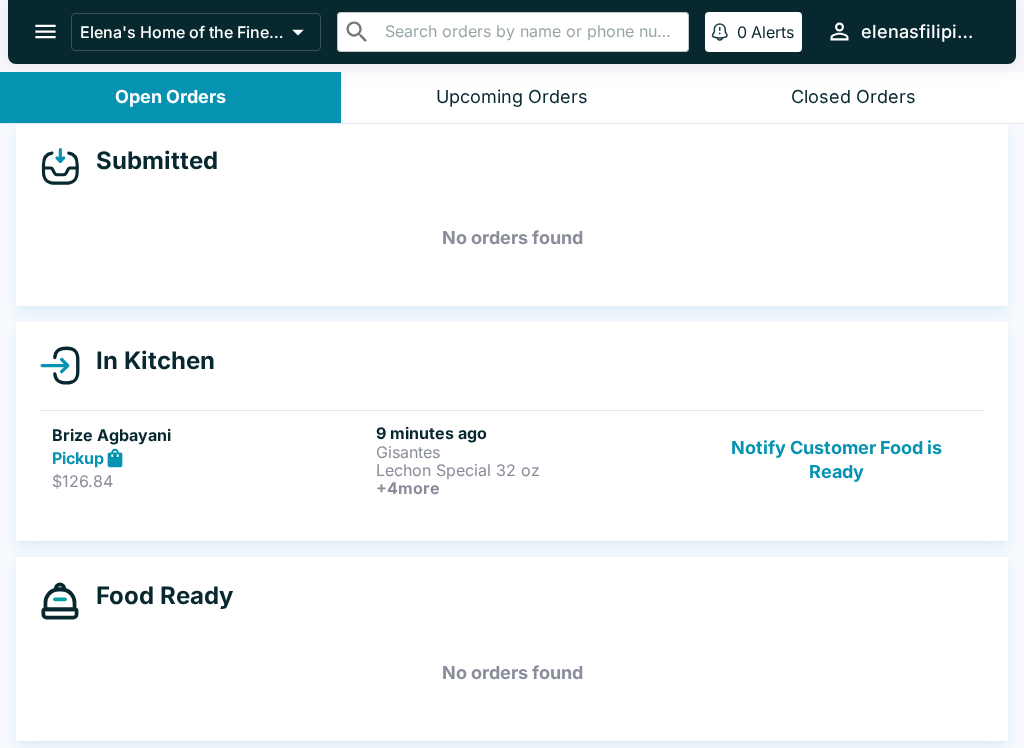 scroll, scrollTop: 21, scrollLeft: 0, axis: vertical 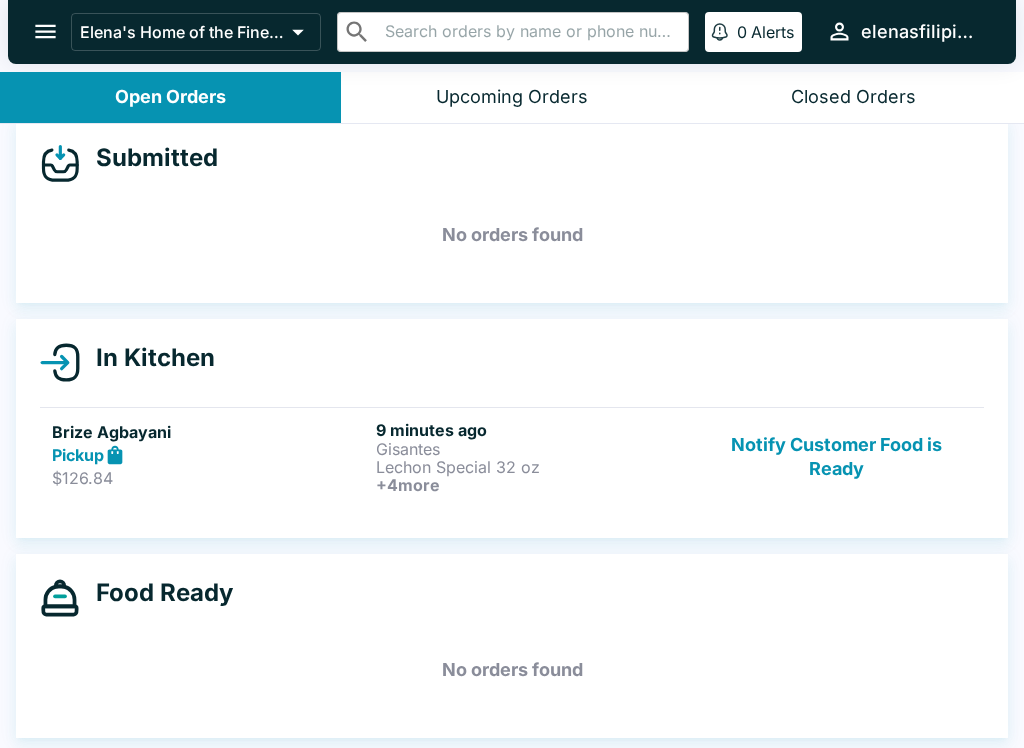 click on "Notify Customer Food is Ready" at bounding box center [836, 457] 